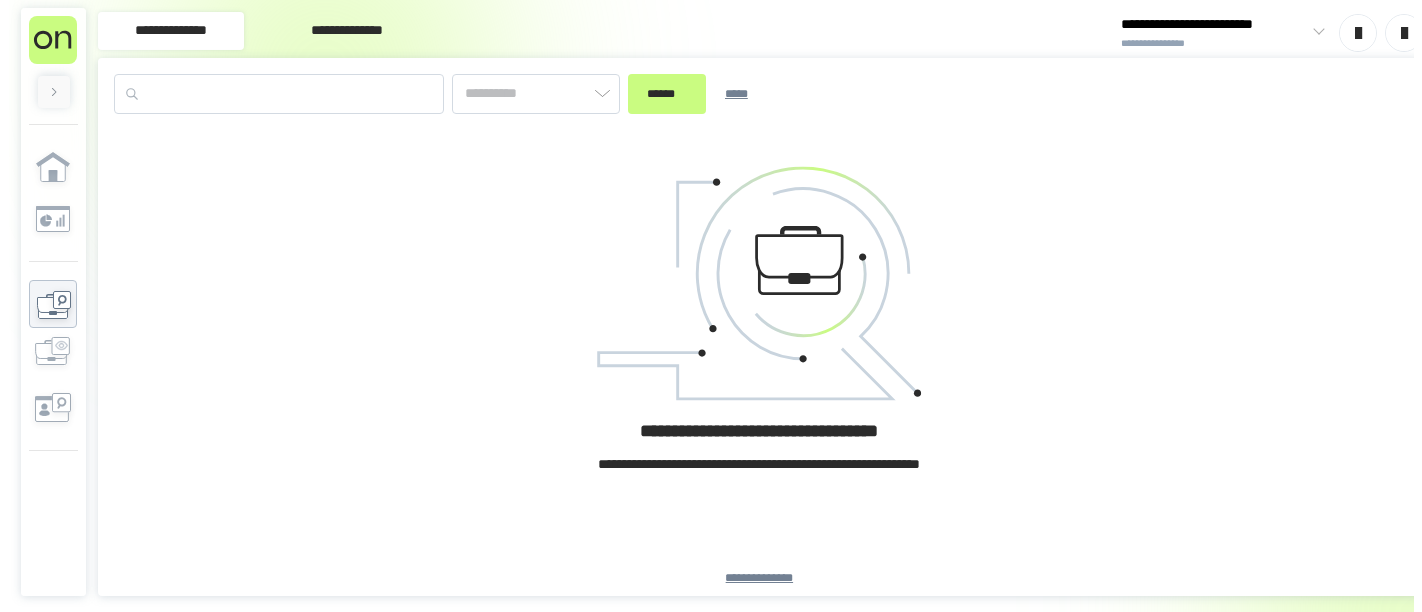 scroll, scrollTop: 0, scrollLeft: 0, axis: both 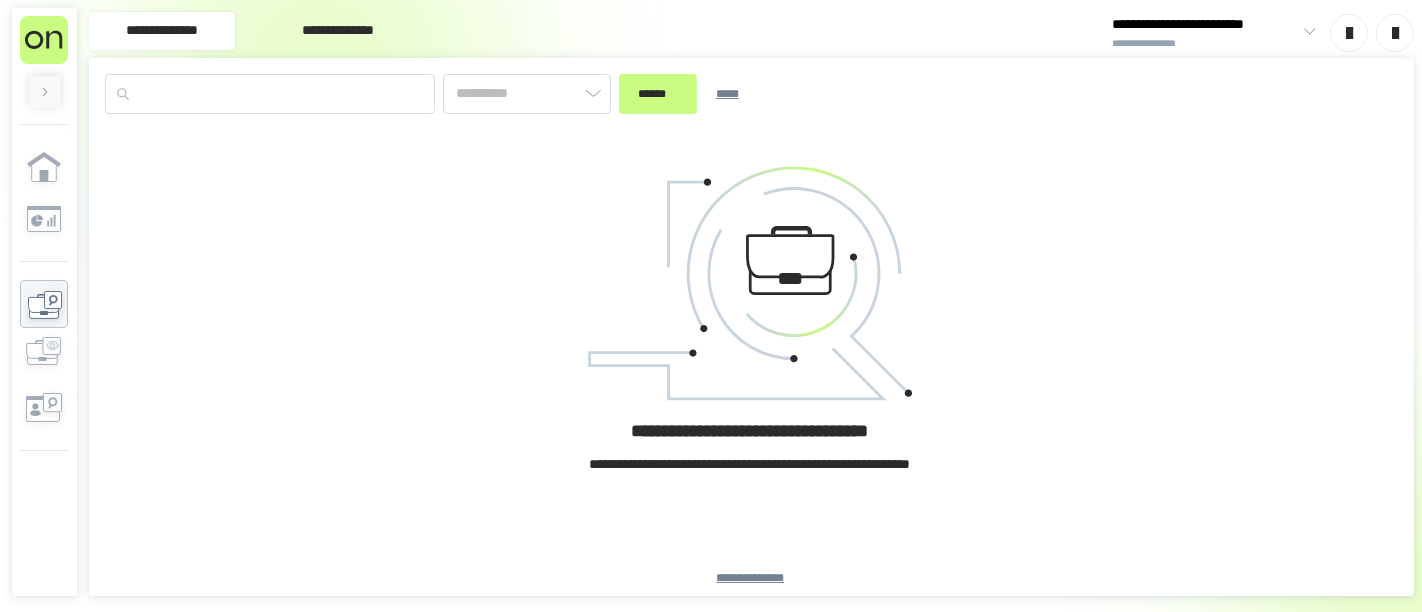 type on "*********" 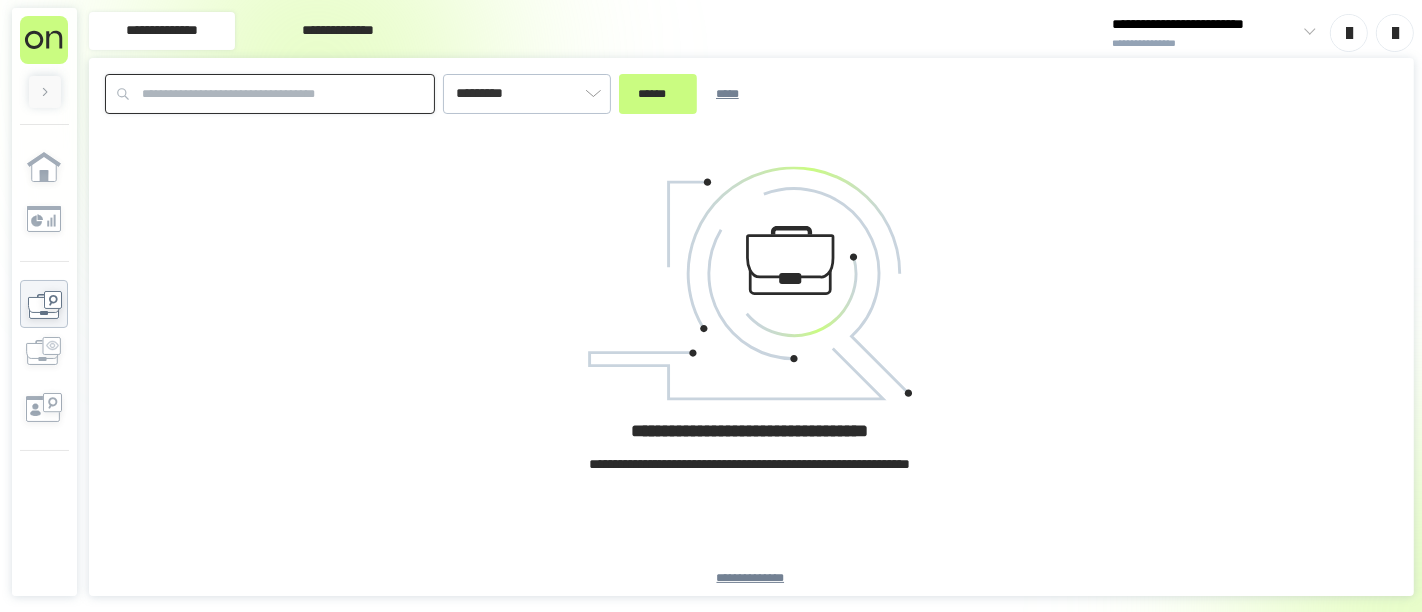 click at bounding box center [270, 94] 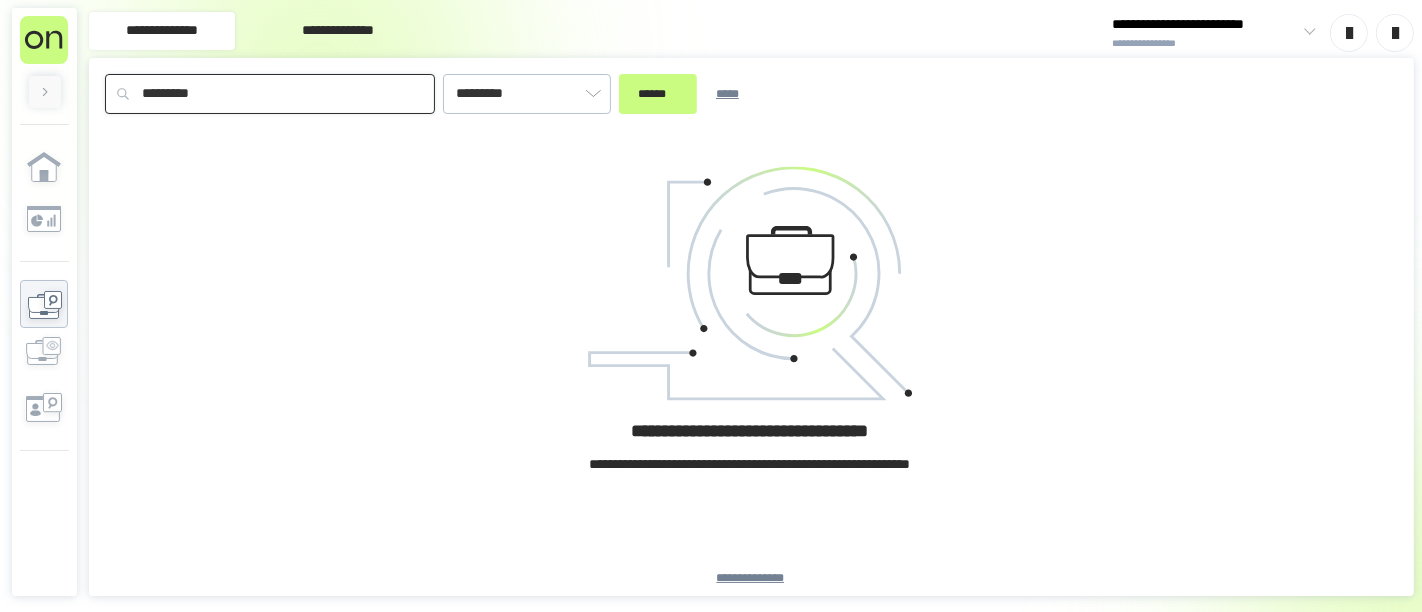 click on "******" at bounding box center [658, 94] 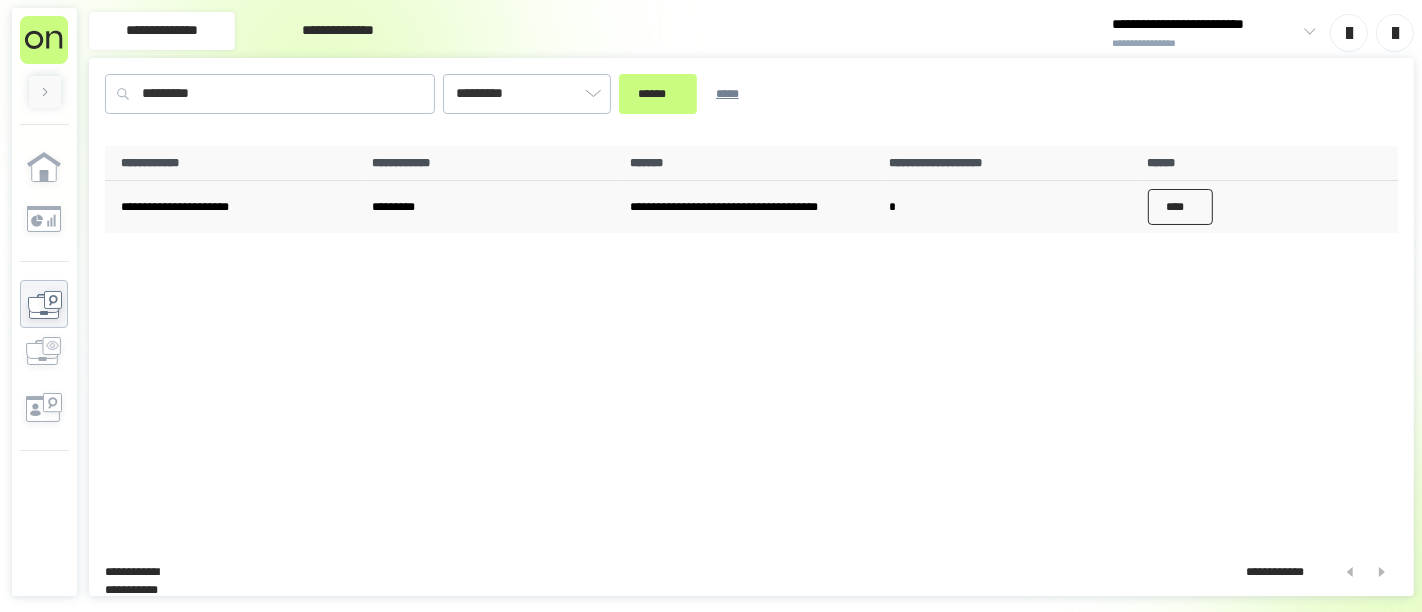 click on "****" at bounding box center [1181, 207] 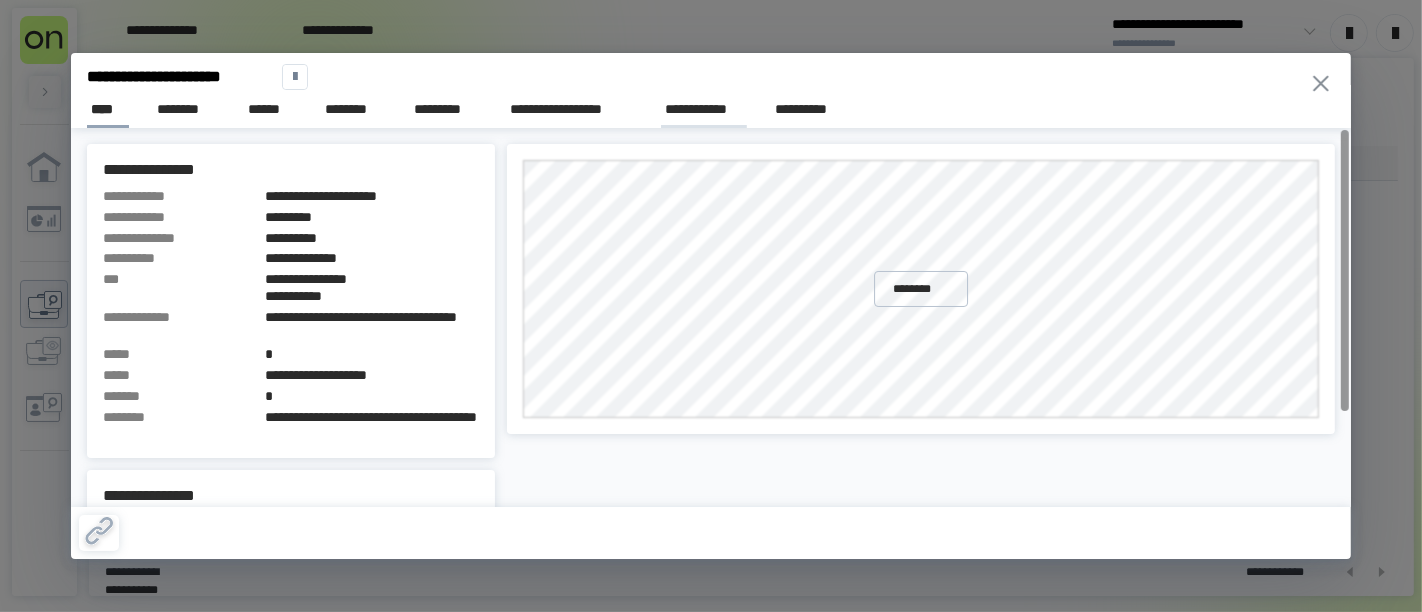 click on "**********" at bounding box center [704, 109] 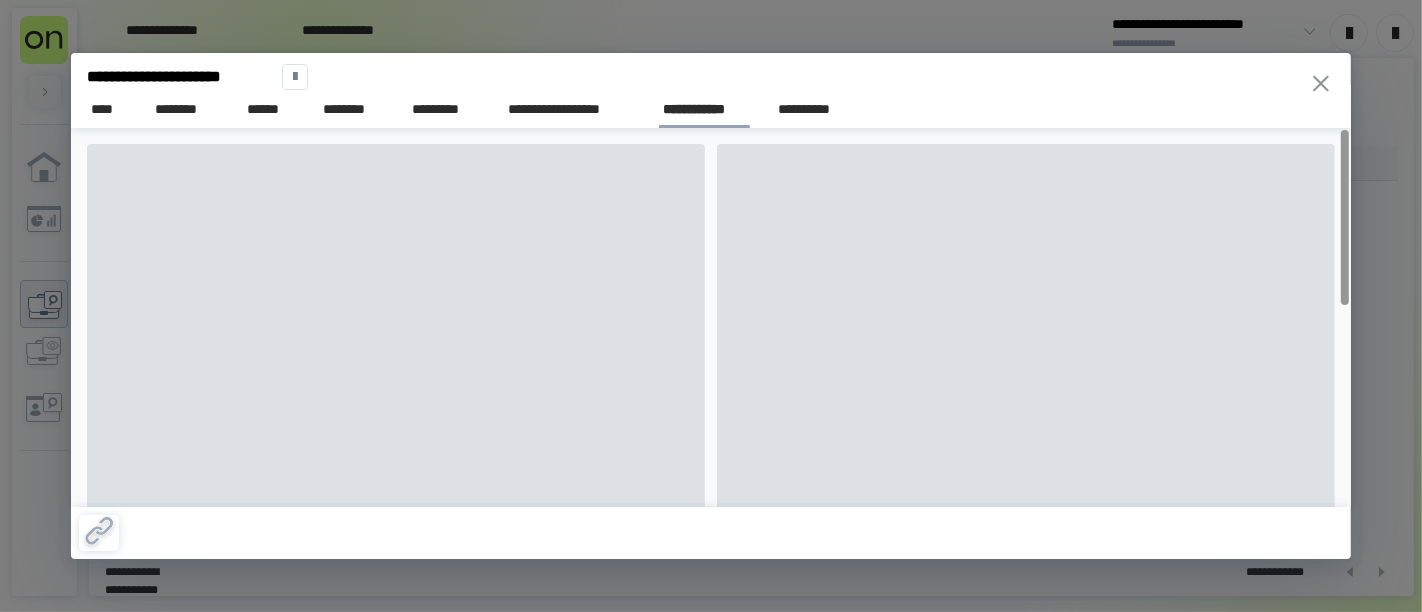 scroll, scrollTop: 0, scrollLeft: 0, axis: both 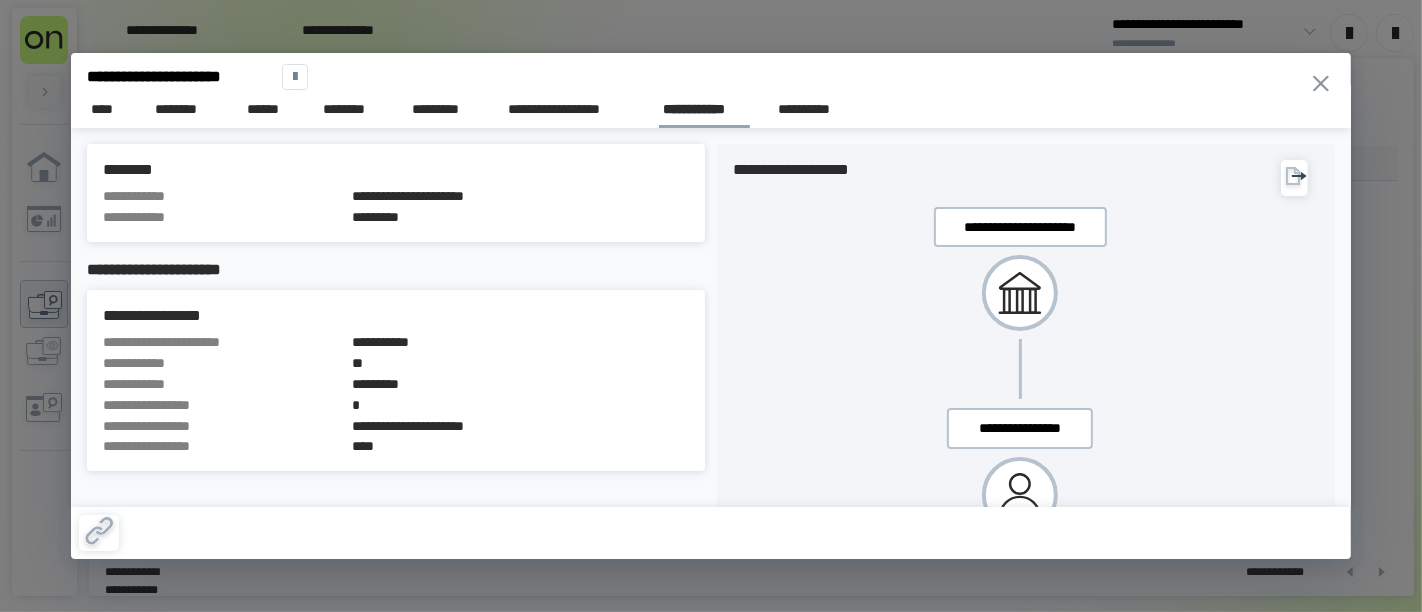 drag, startPoint x: 1323, startPoint y: 86, endPoint x: 771, endPoint y: 119, distance: 552.98553 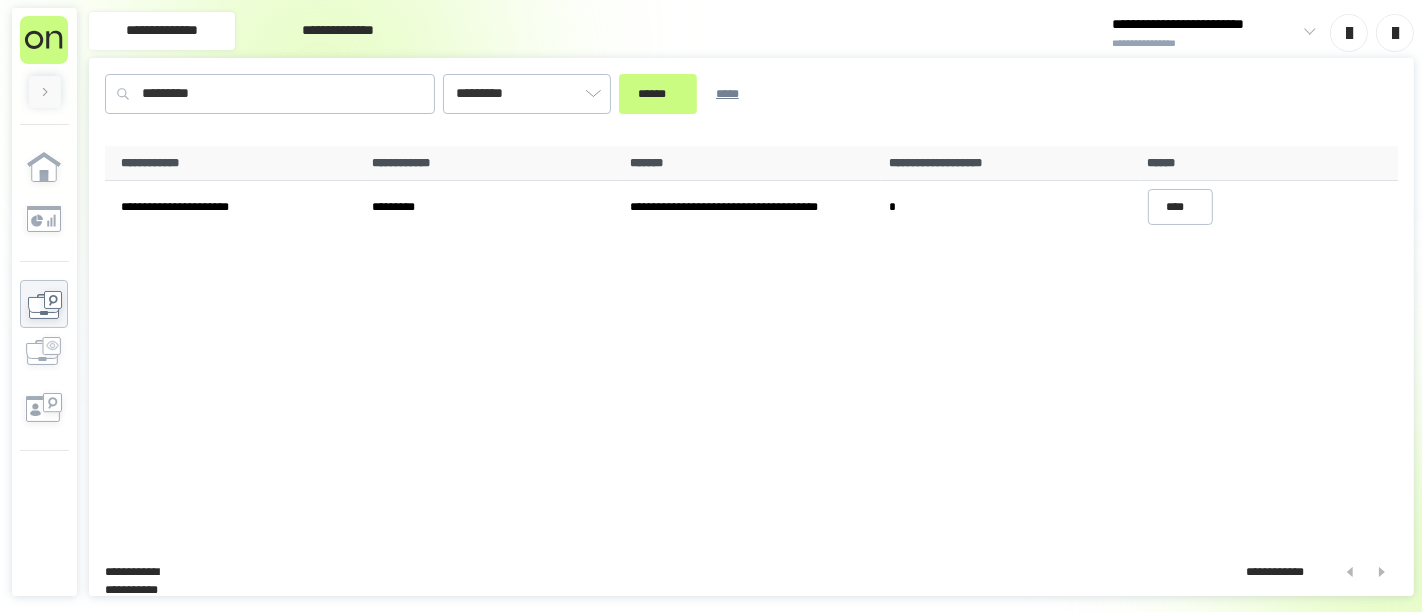 click on "********* ********* ****** *****" at bounding box center [751, 102] 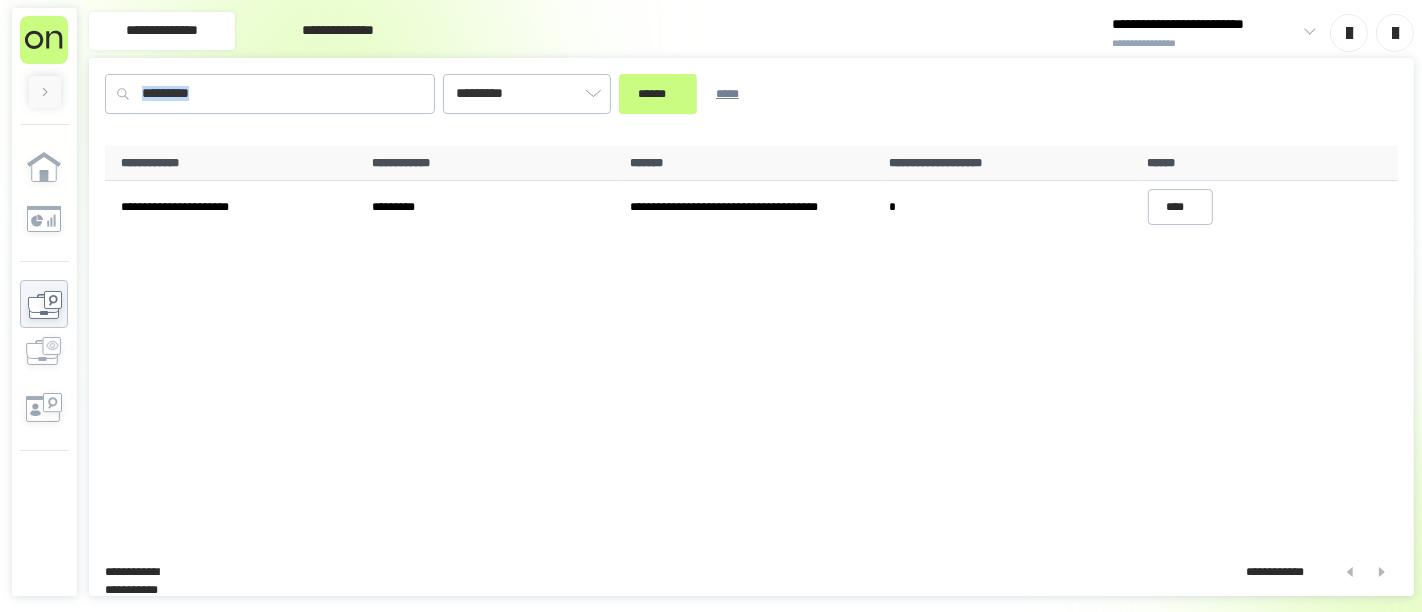 click on "********* ********* ****** *****" at bounding box center (751, 102) 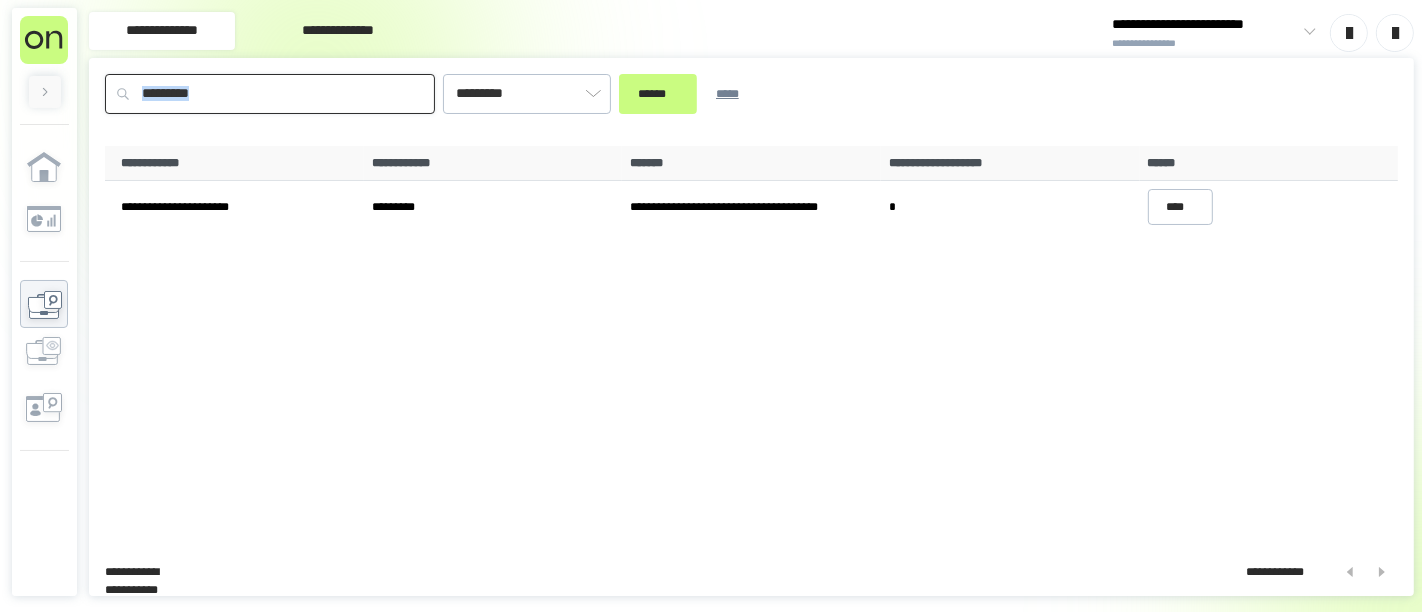 click on "*********" at bounding box center (270, 94) 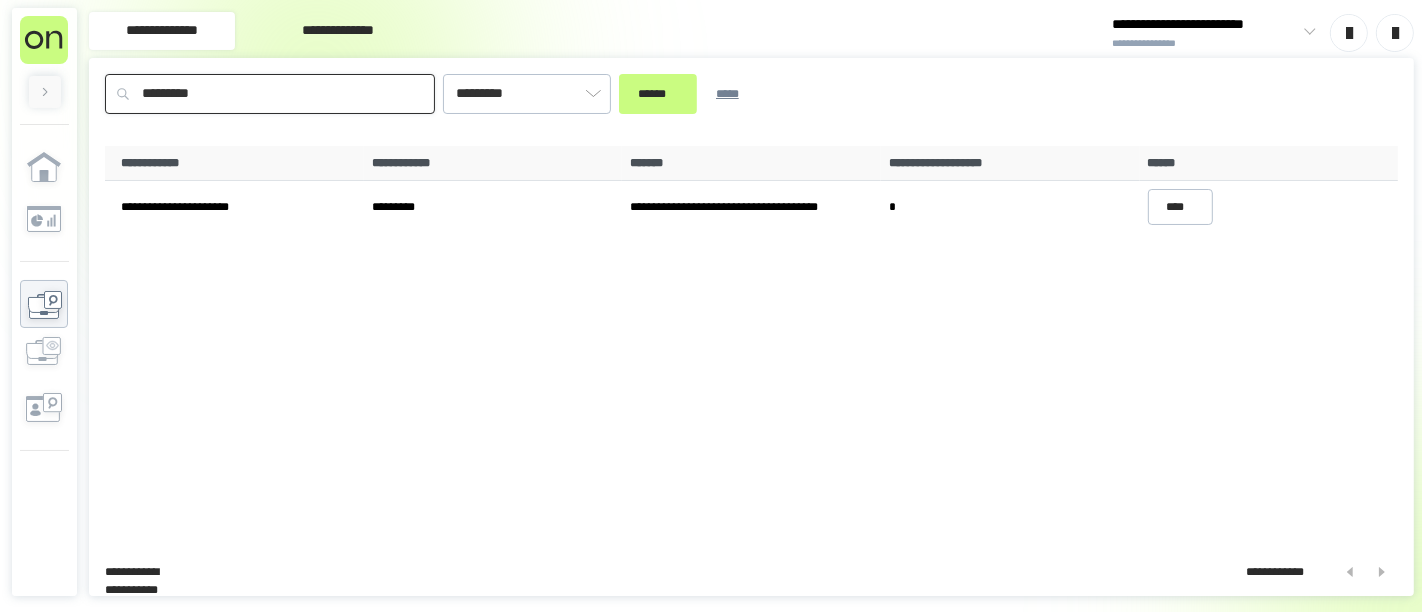 paste on "*********" 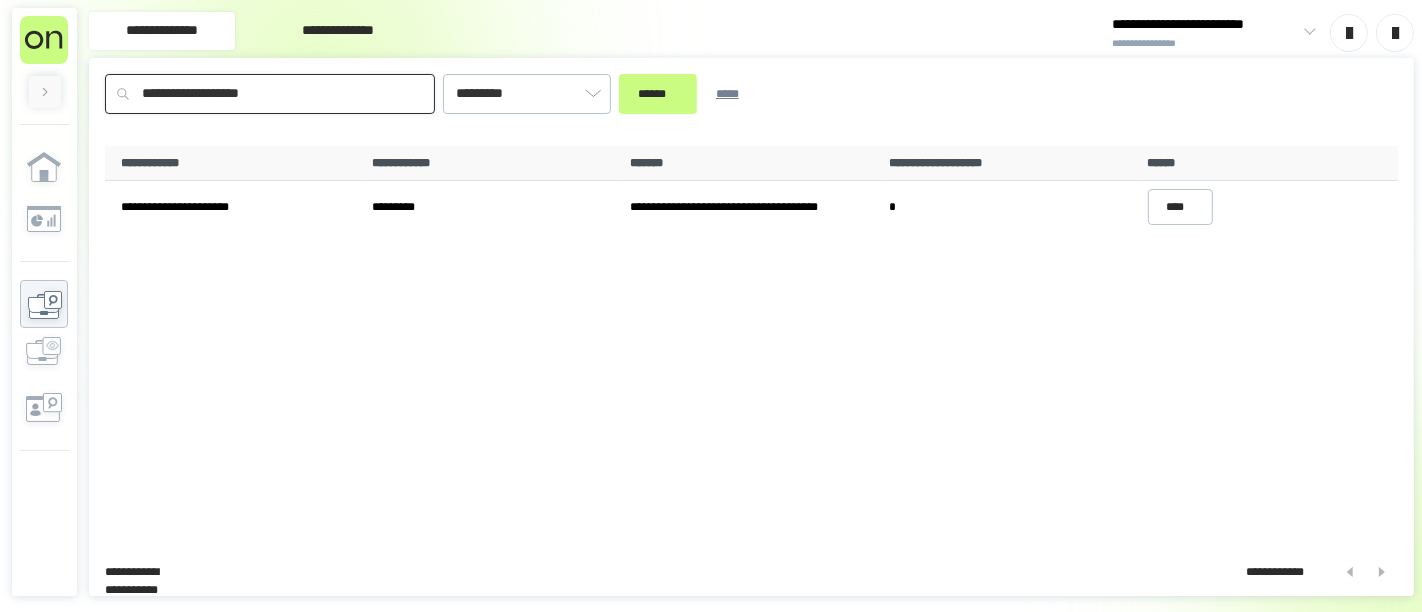 click on "**********" at bounding box center [270, 94] 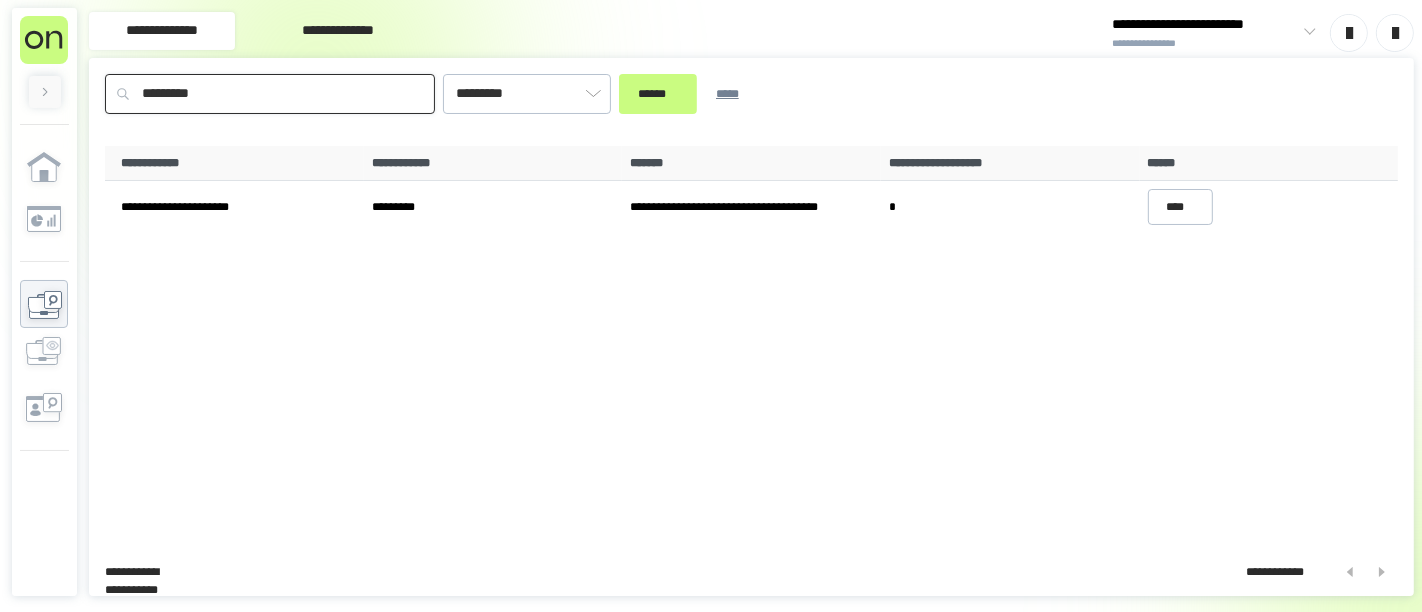 click on "******" at bounding box center (658, 94) 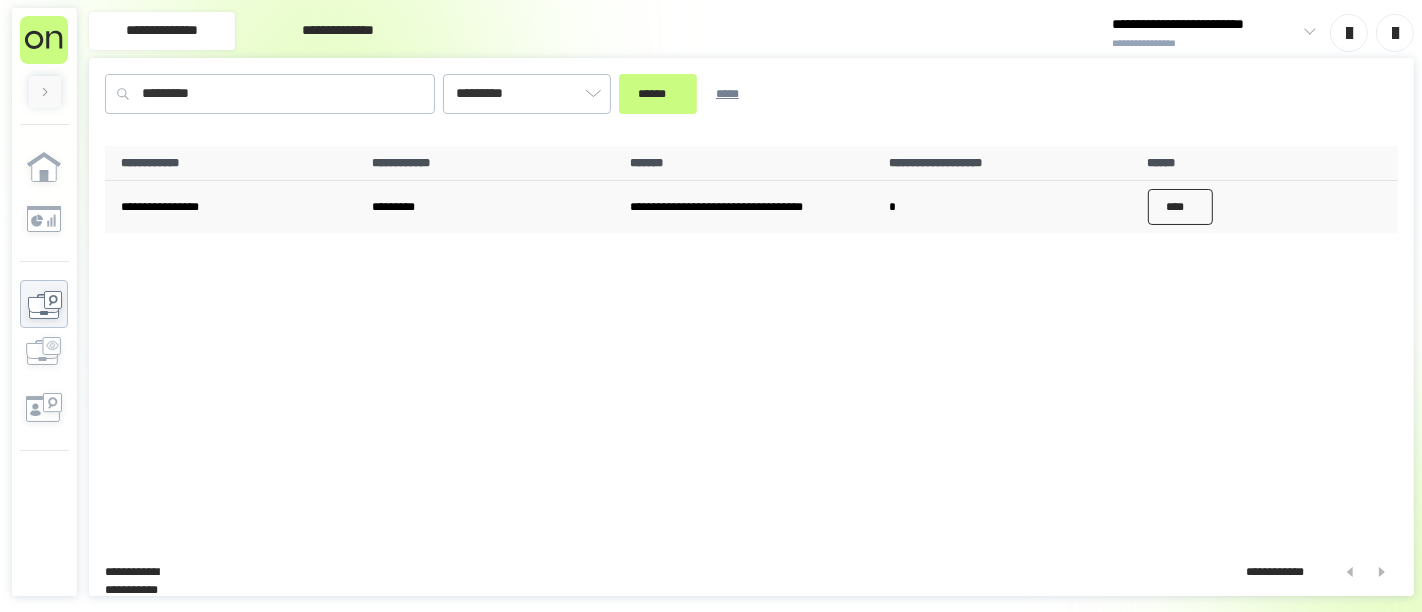 click on "****" at bounding box center (1181, 207) 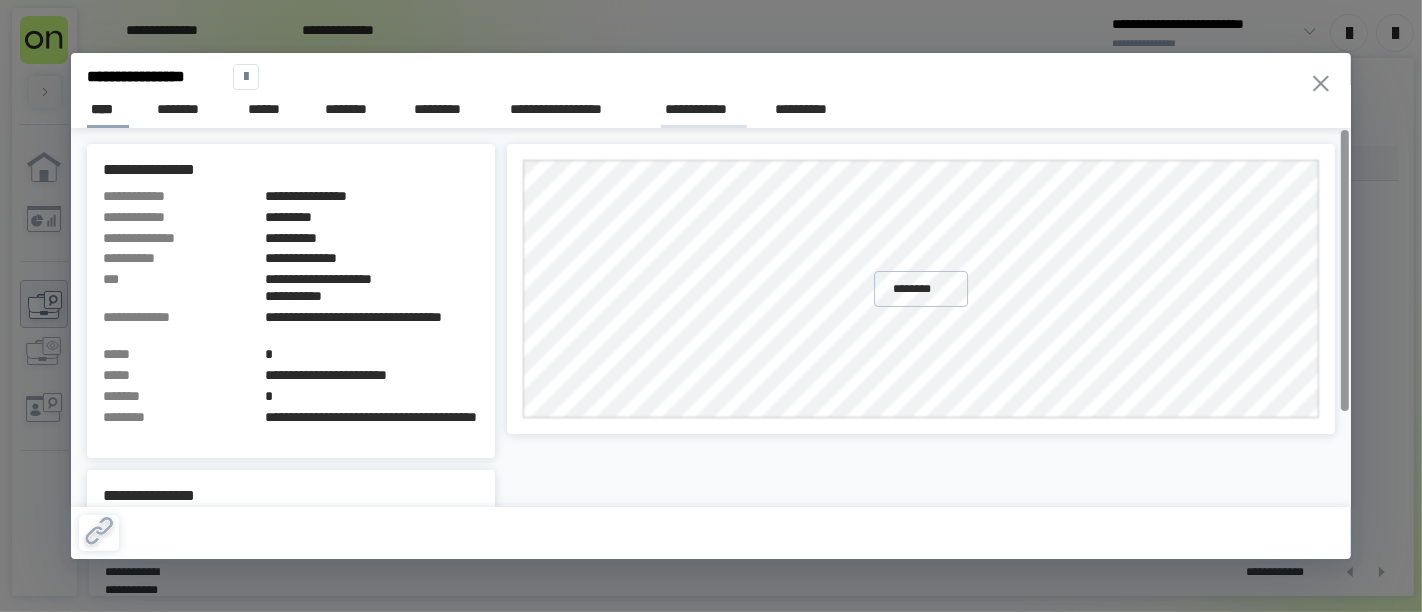 click on "**********" at bounding box center [704, 109] 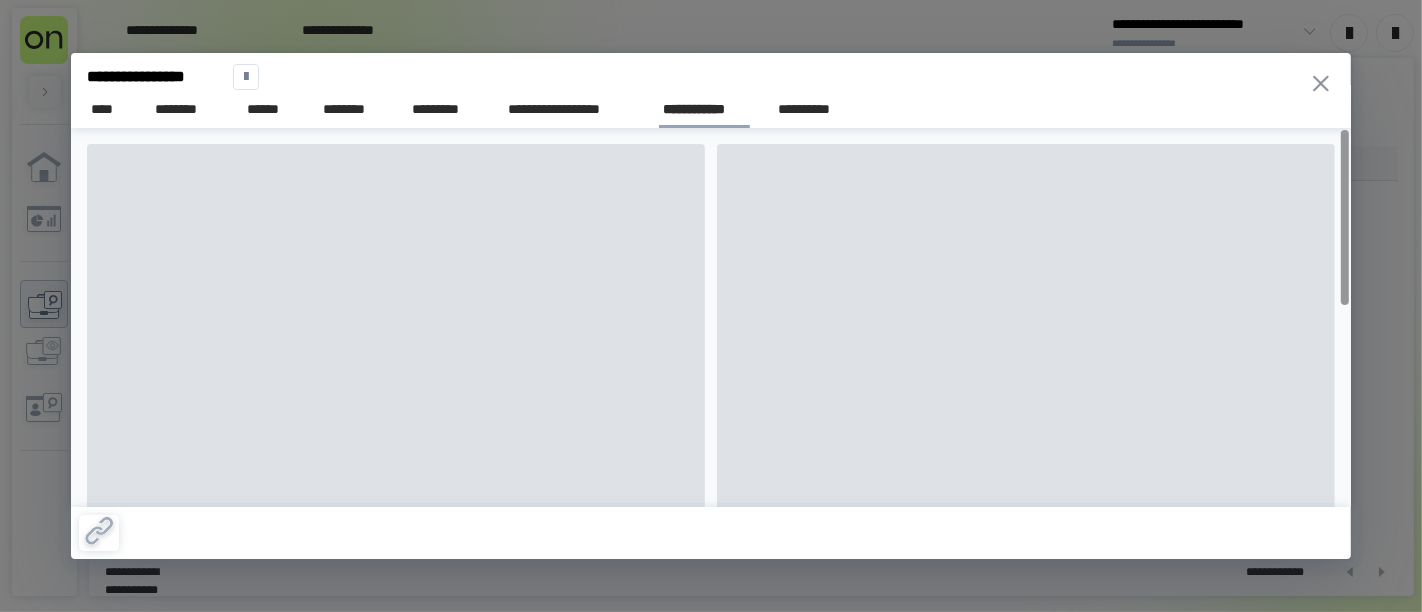 scroll, scrollTop: 0, scrollLeft: 0, axis: both 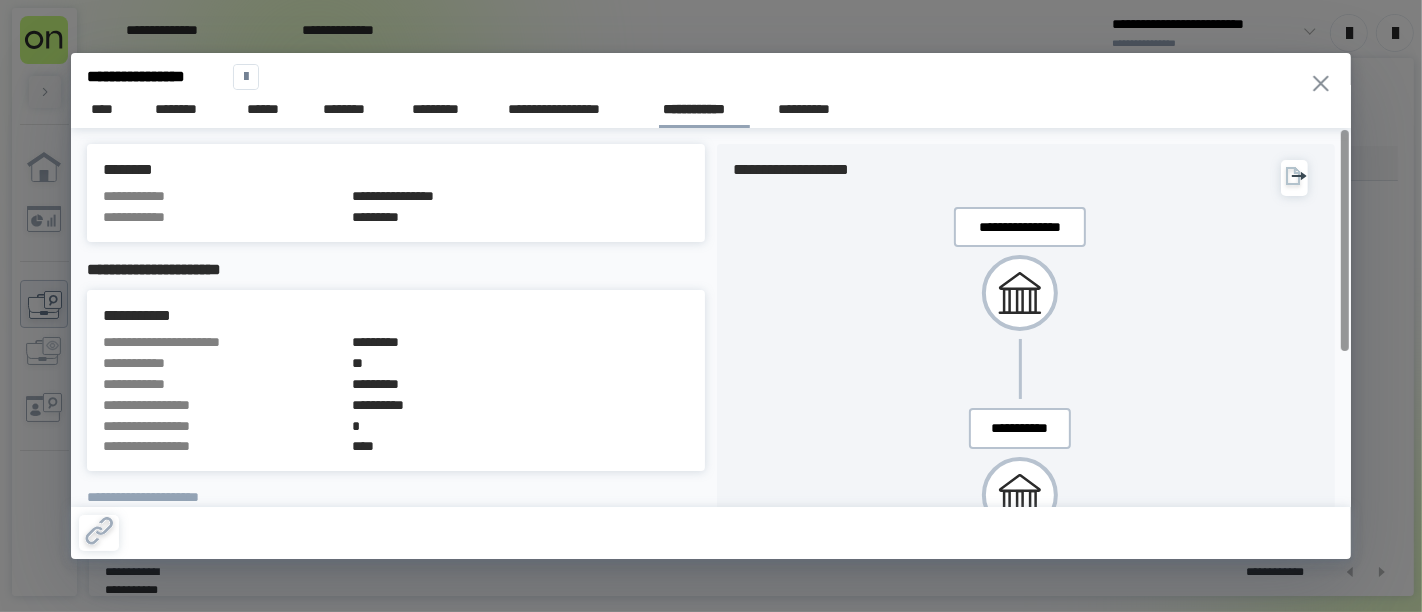 click on "**********" at bounding box center (711, 306) 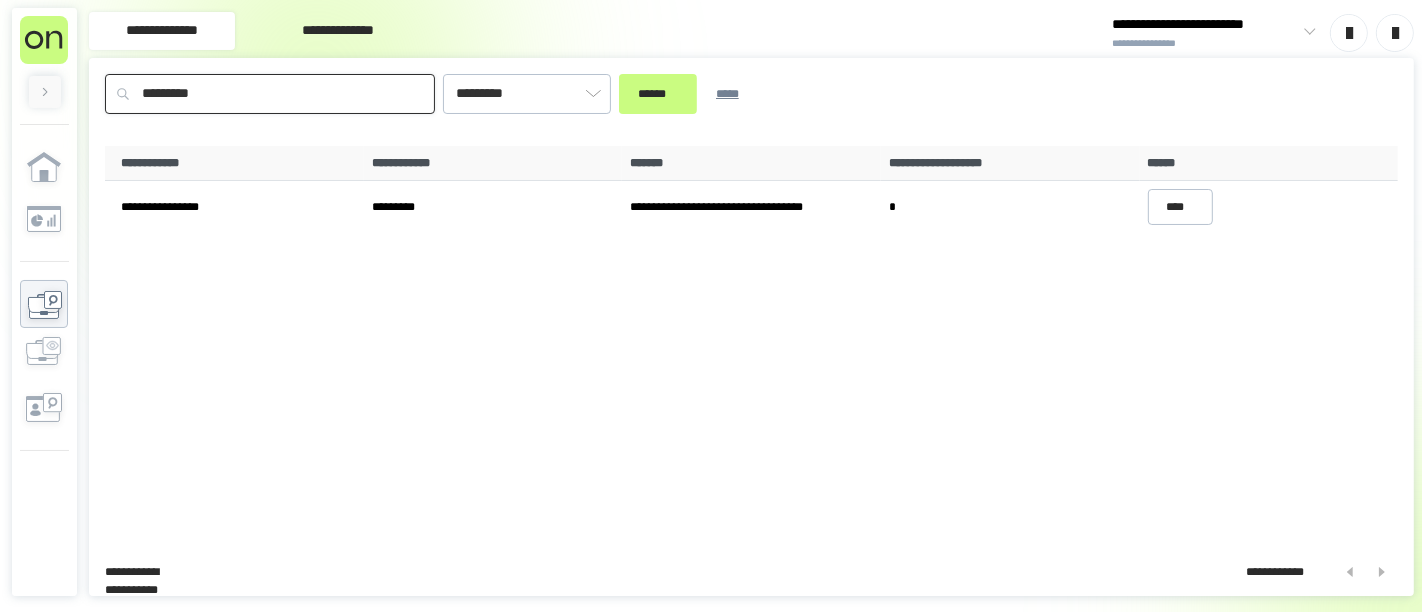 click on "*********" at bounding box center (270, 94) 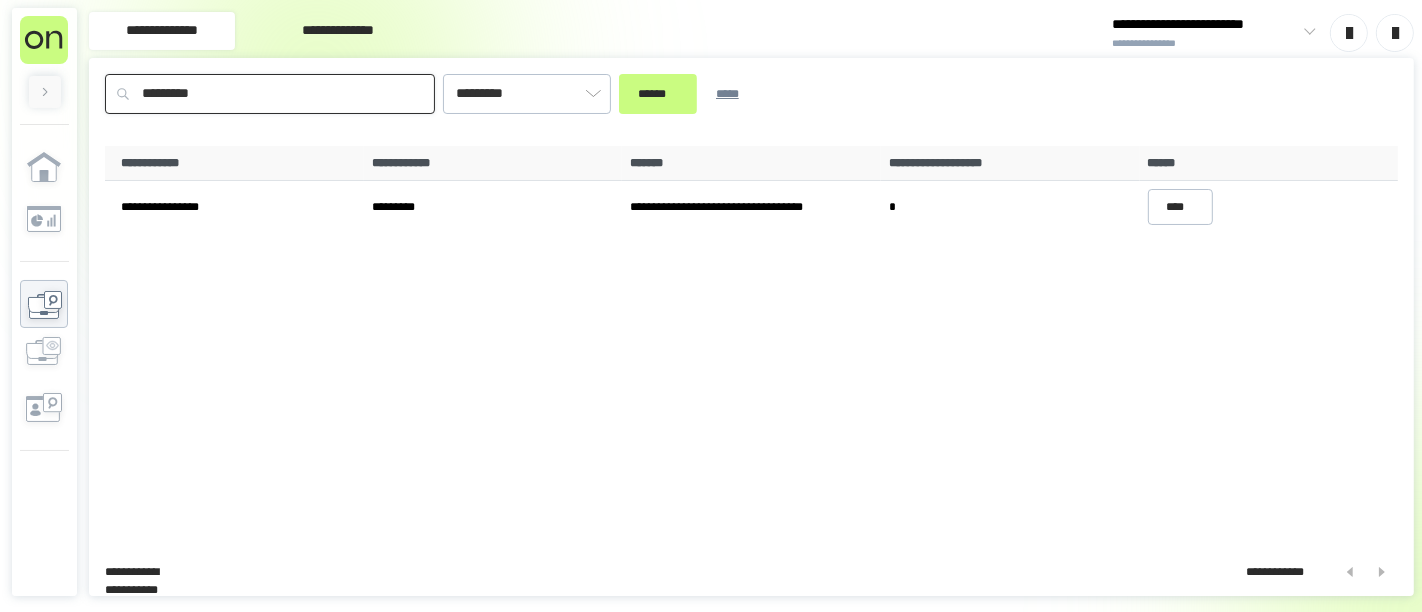 click on "*********" at bounding box center [270, 94] 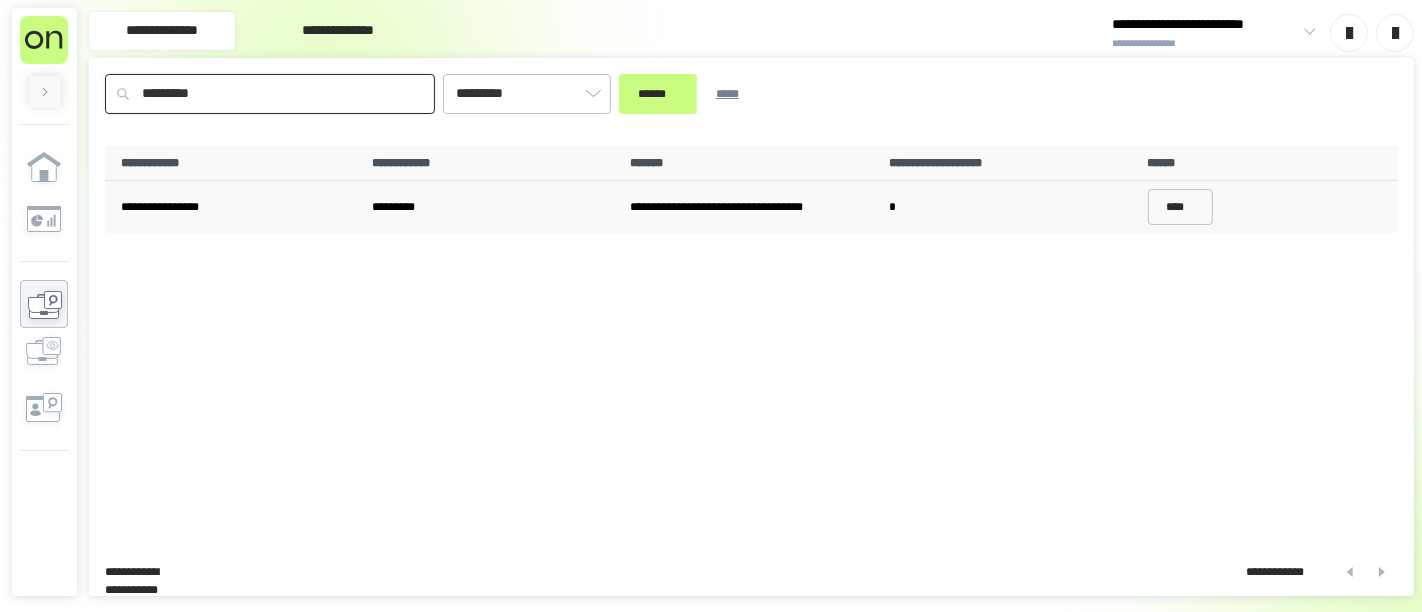 click on "******" at bounding box center [658, 94] 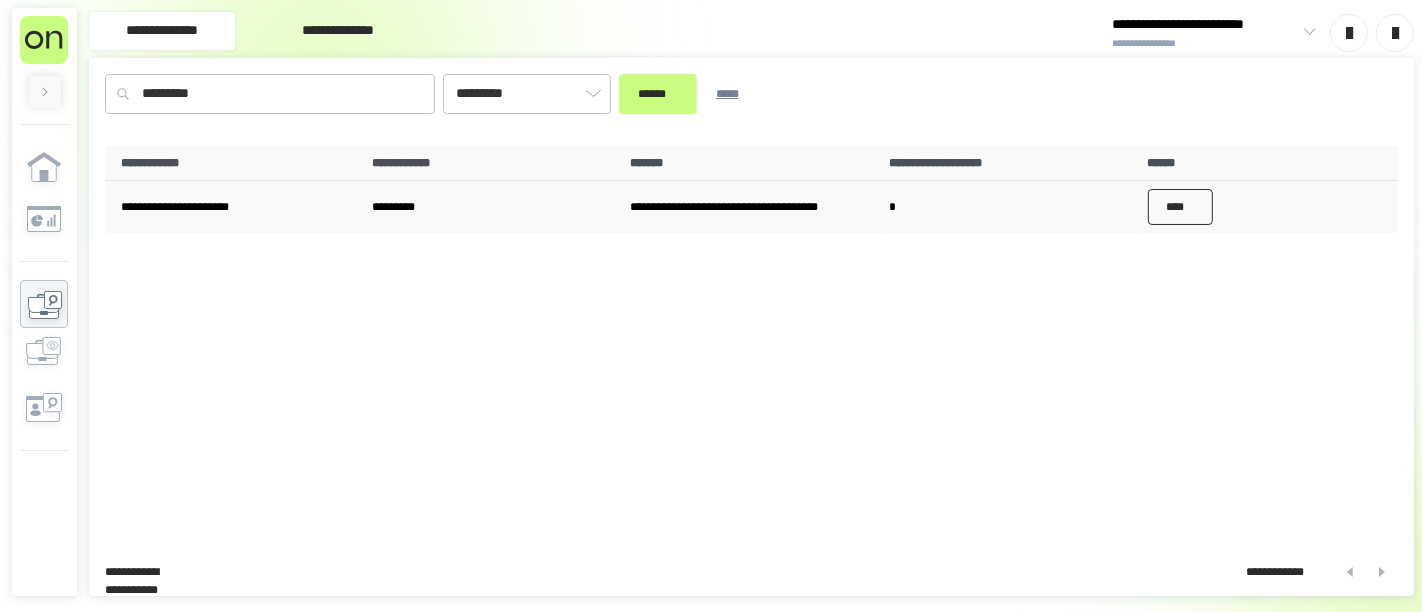 click on "****" at bounding box center (1181, 207) 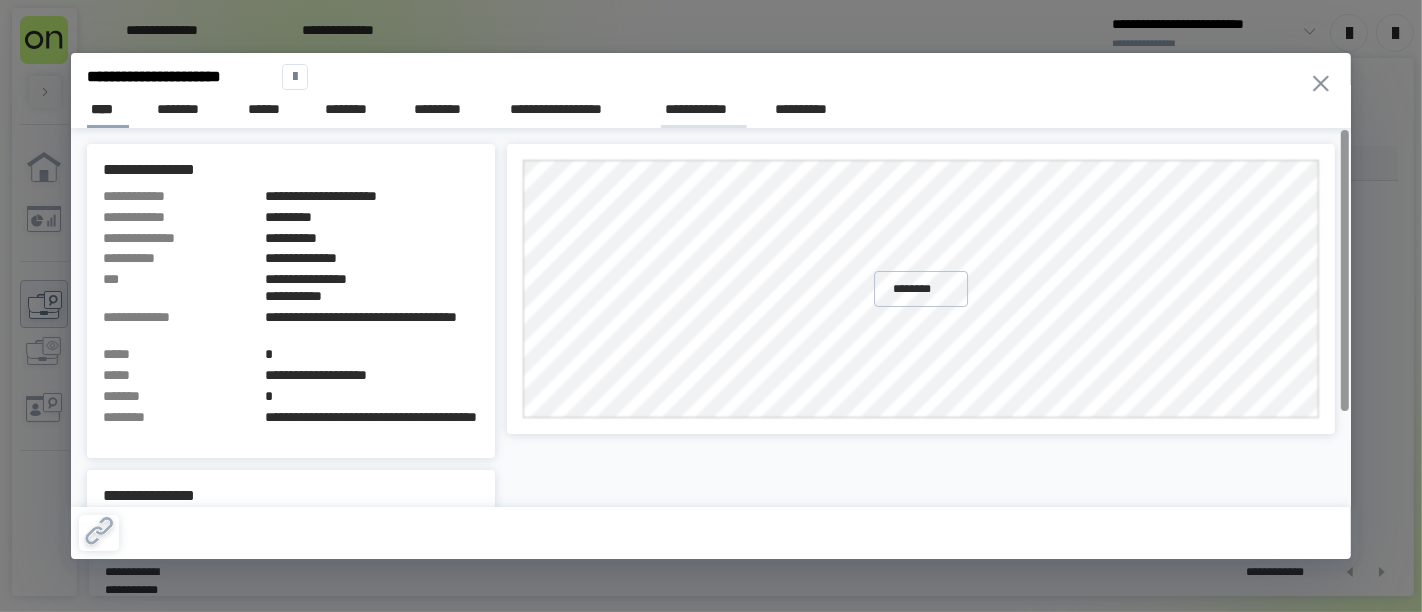 click on "**********" at bounding box center [704, 109] 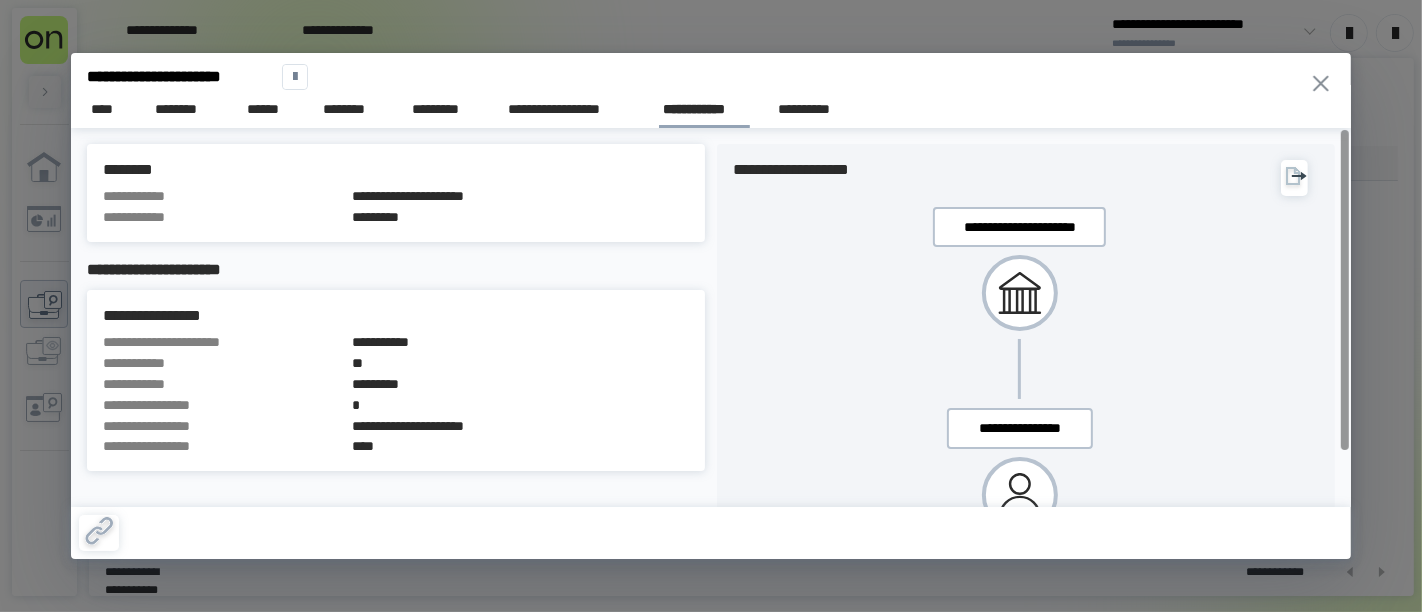 scroll, scrollTop: 0, scrollLeft: 0, axis: both 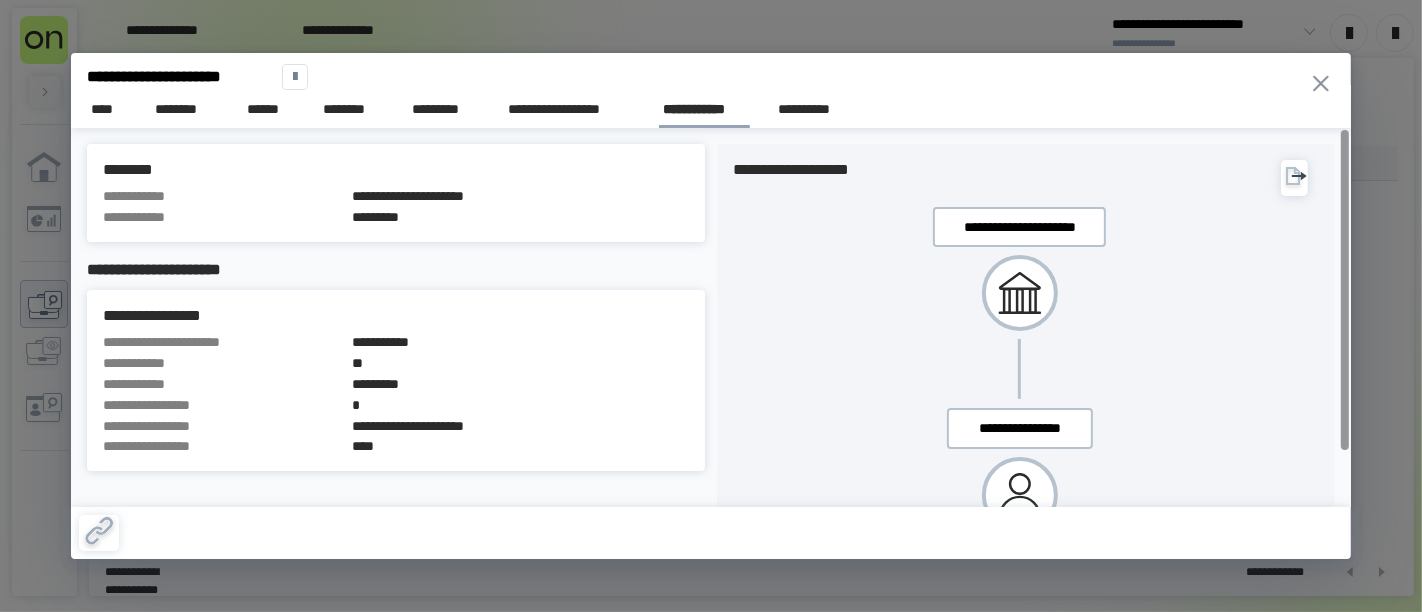 drag, startPoint x: 915, startPoint y: 421, endPoint x: 903, endPoint y: 457, distance: 37.94733 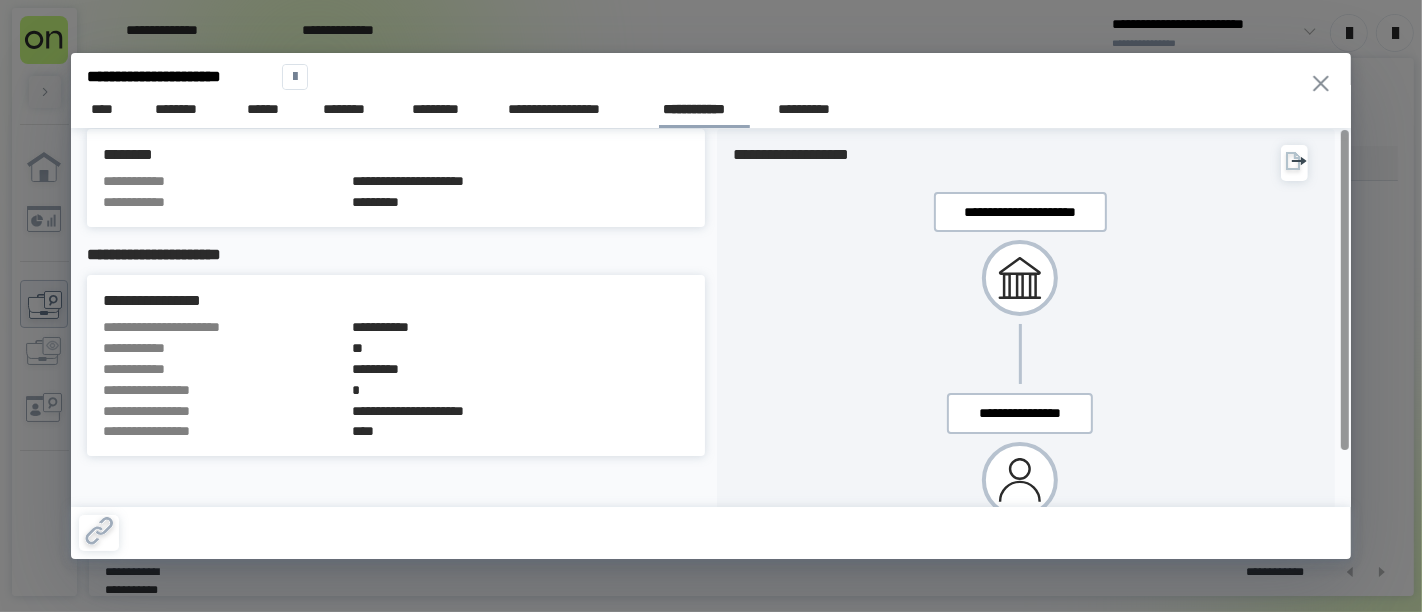 scroll, scrollTop: 0, scrollLeft: 0, axis: both 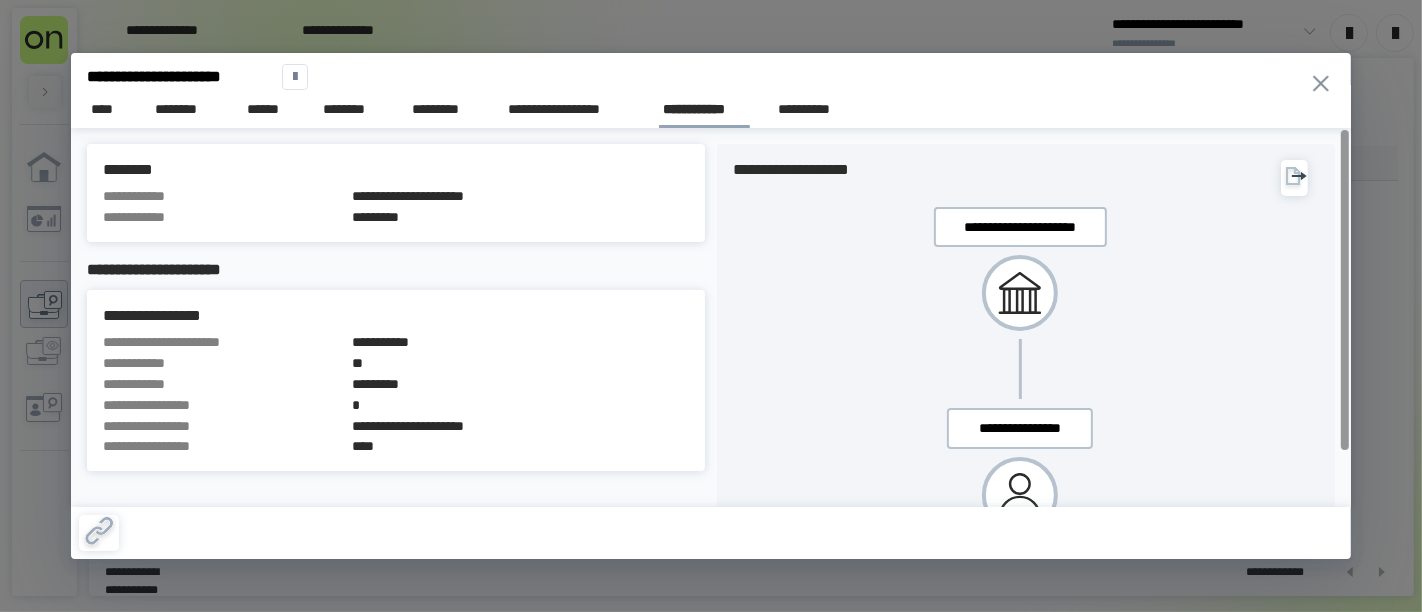 click on "**********" at bounding box center [711, 306] 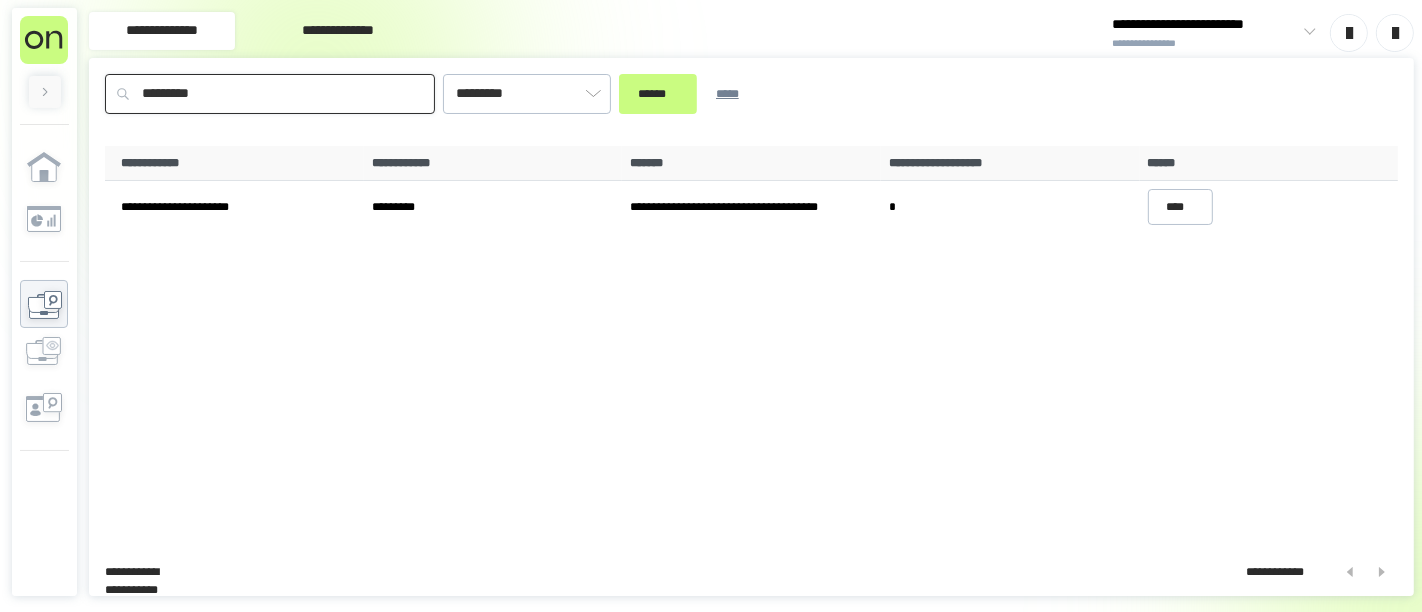 click on "*********" at bounding box center (270, 94) 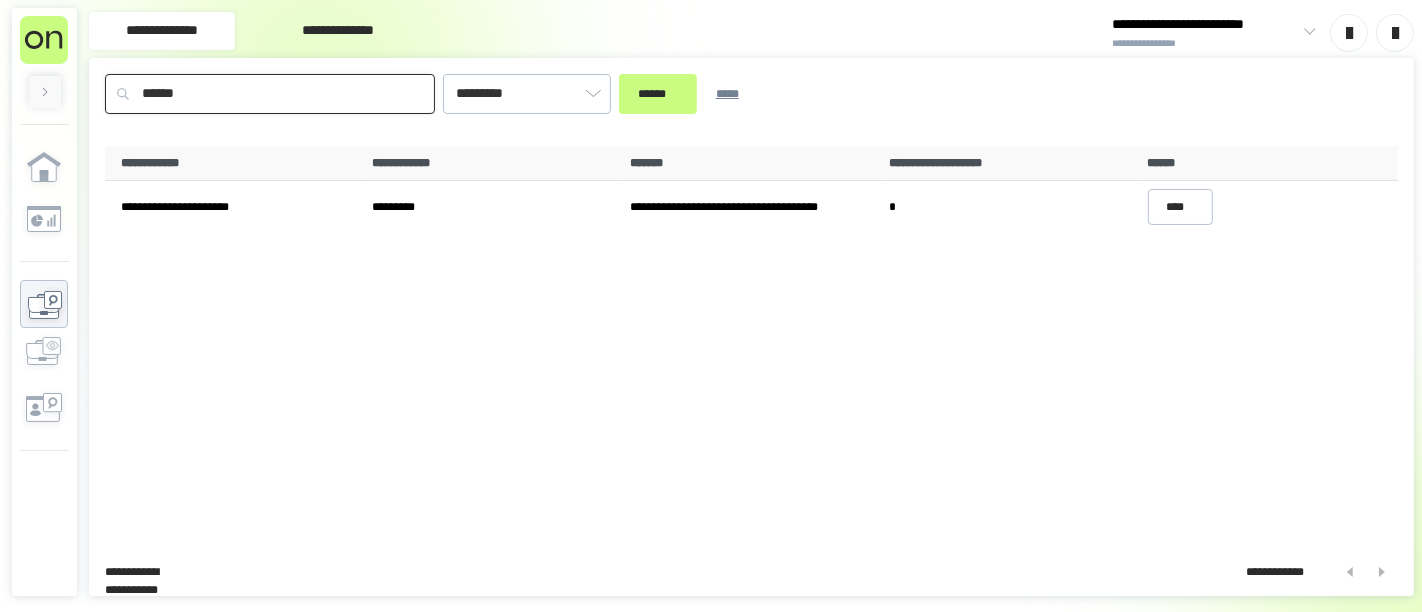 type on "******" 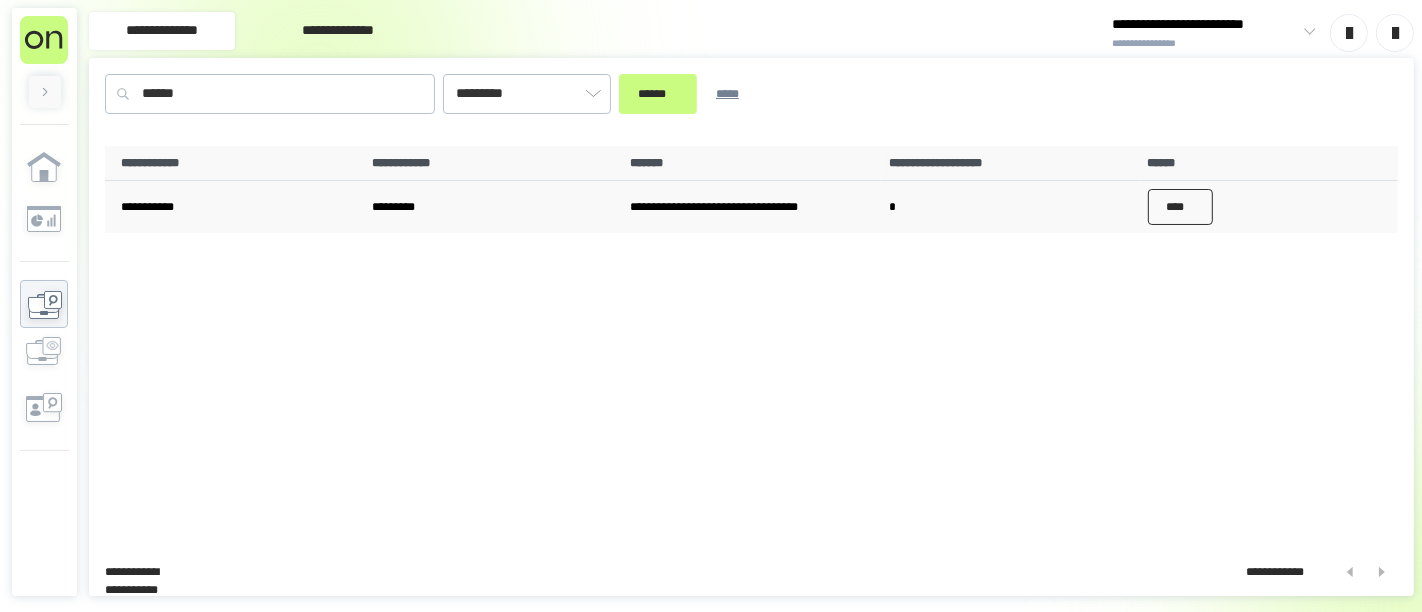 click on "****" at bounding box center (1181, 207) 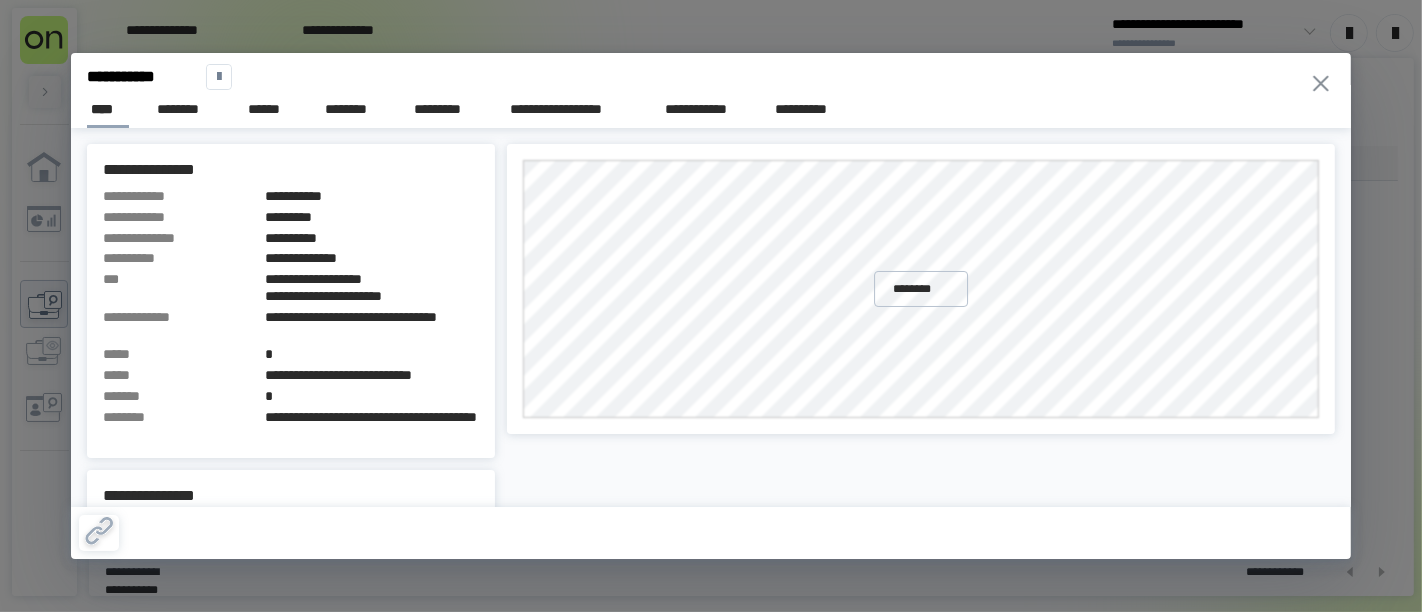 click 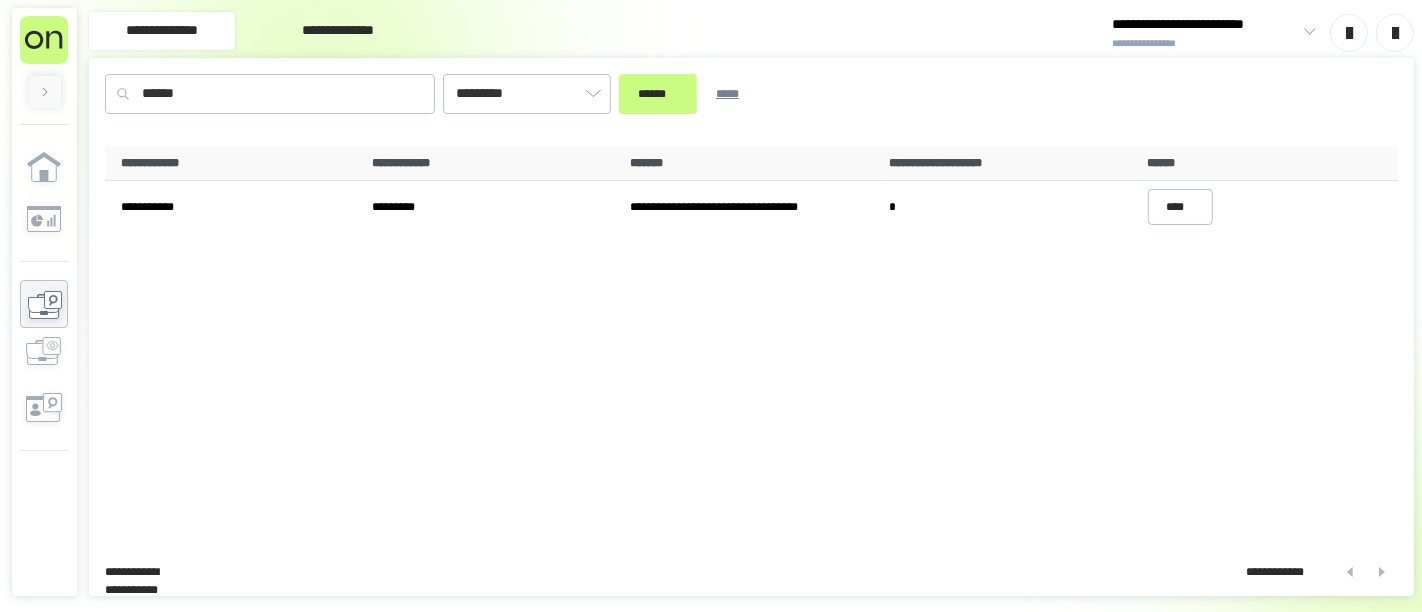 click at bounding box center [1306, 33] 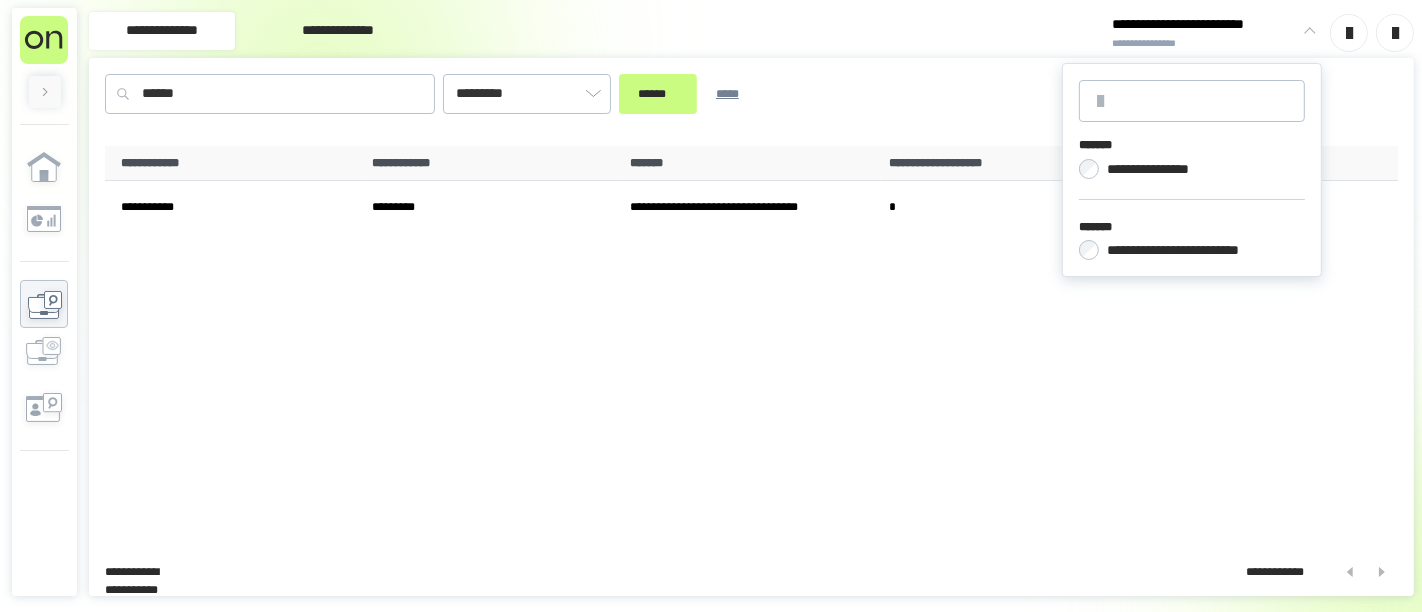 click at bounding box center [1306, 33] 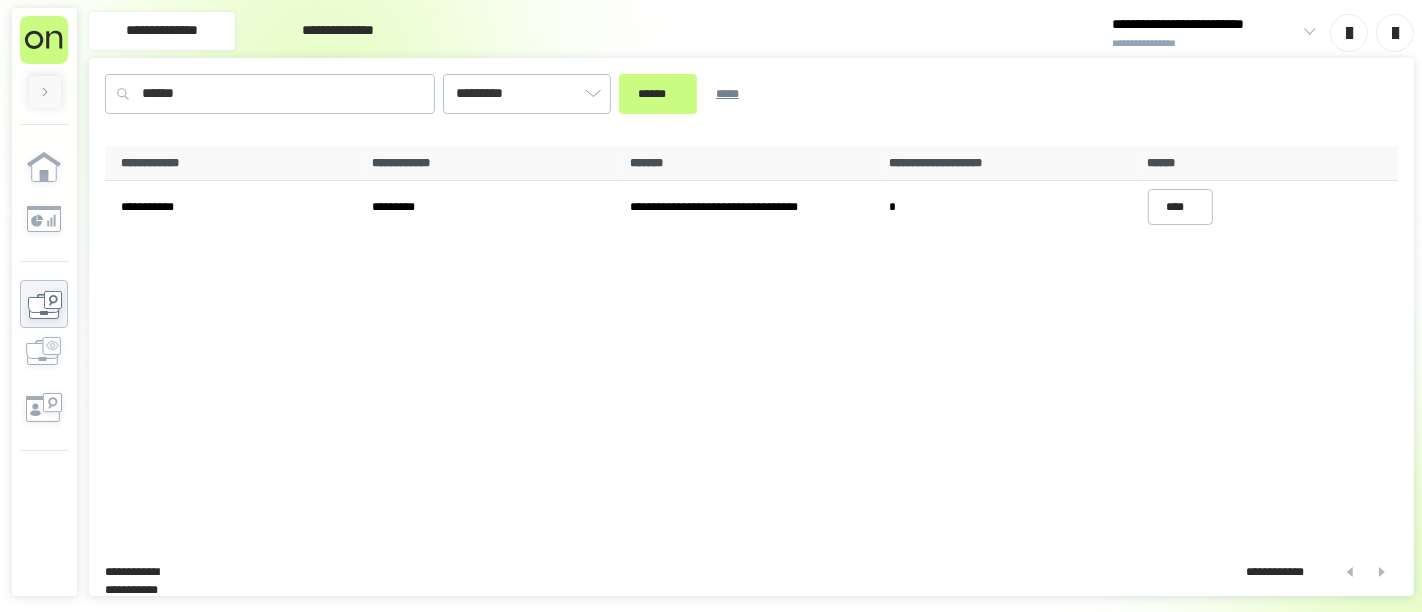 click at bounding box center (1395, 33) 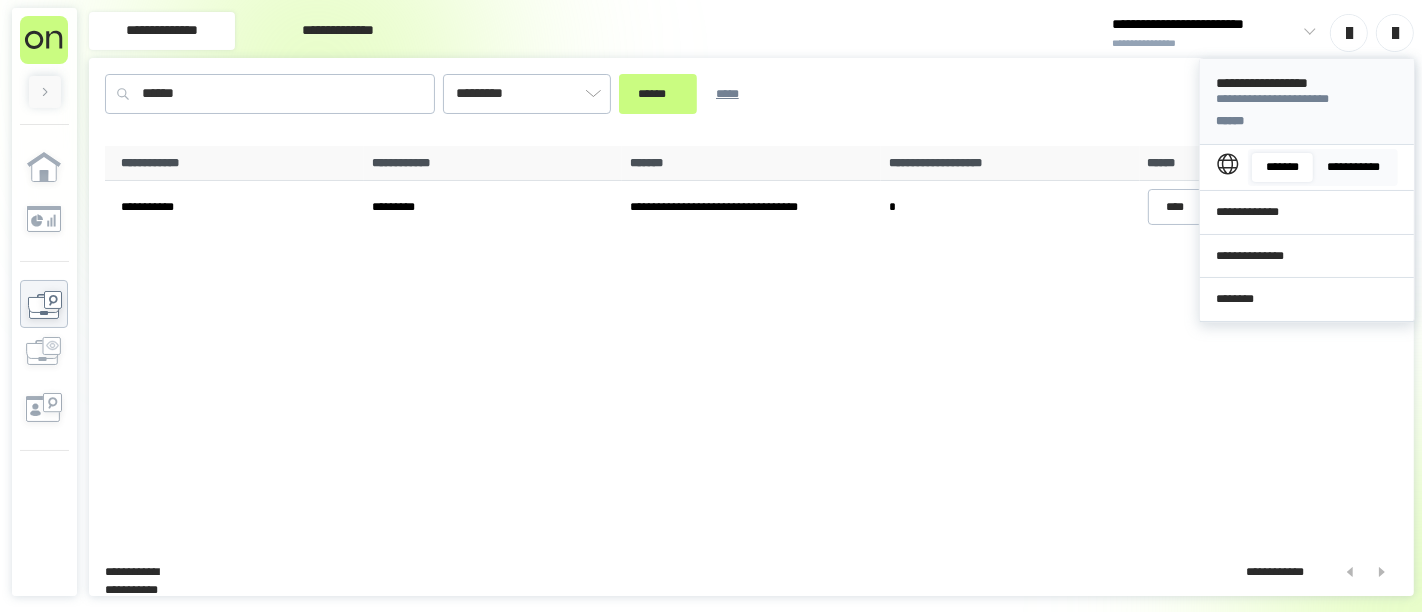 click on "**********" at bounding box center (1354, 167) 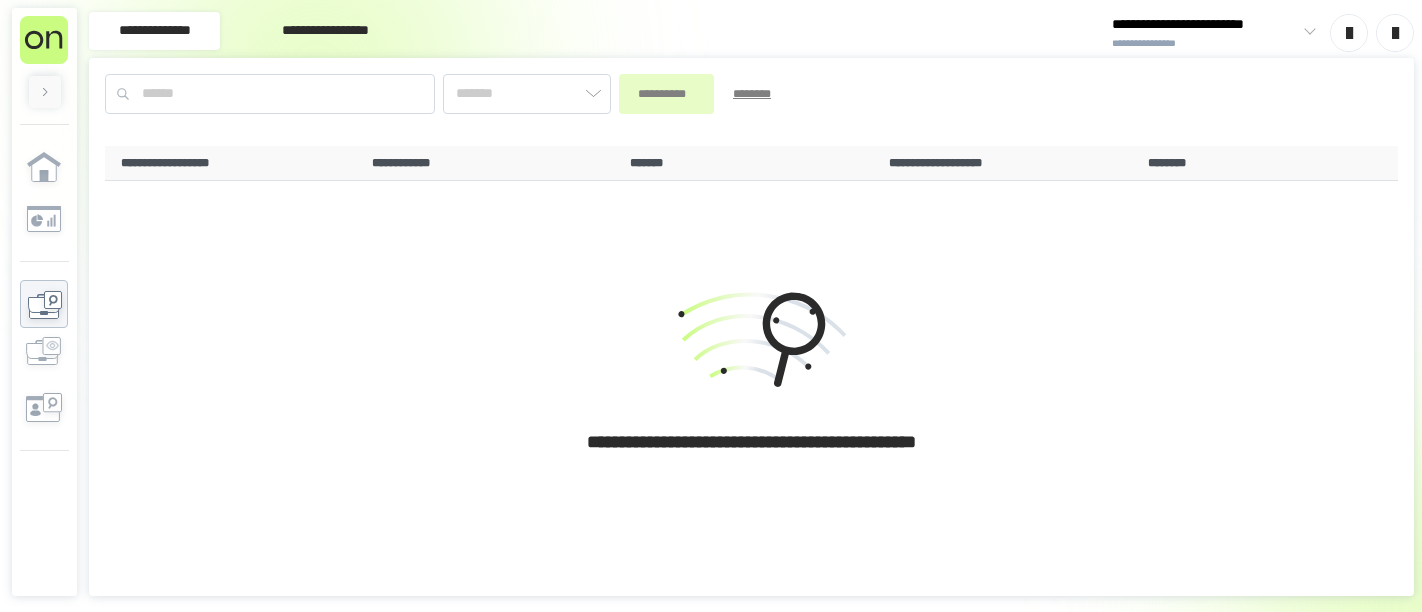 scroll, scrollTop: 0, scrollLeft: 0, axis: both 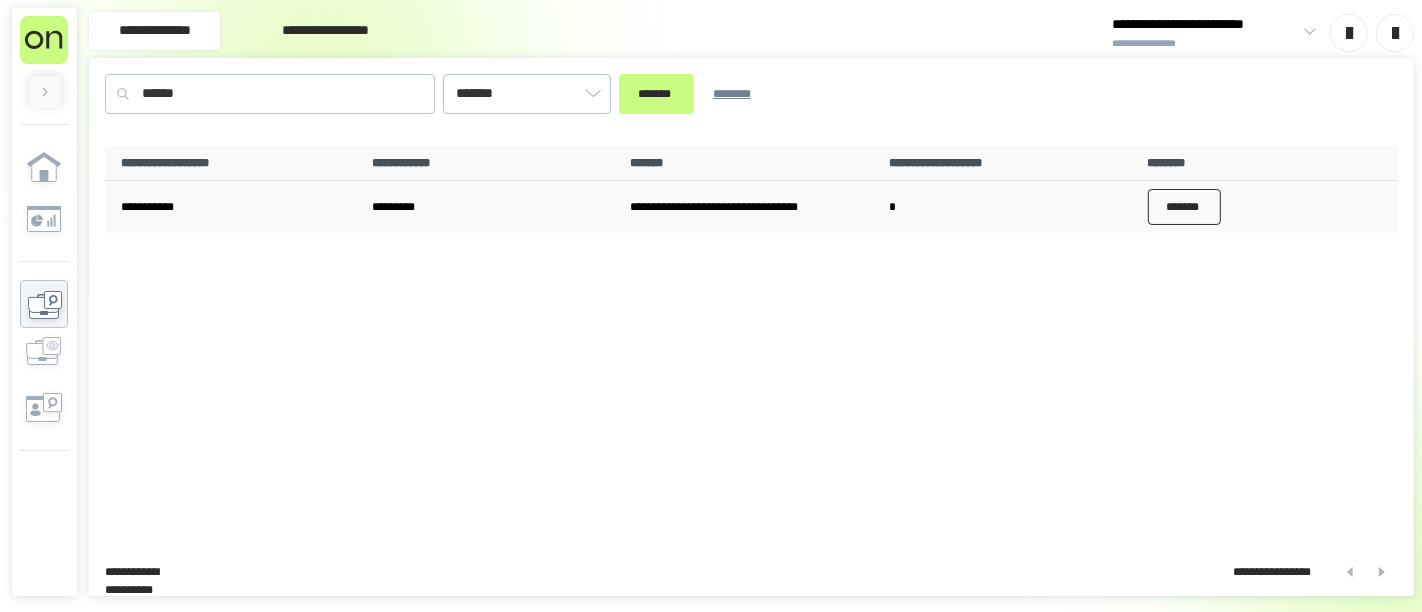 click on "*******" at bounding box center (1185, 207) 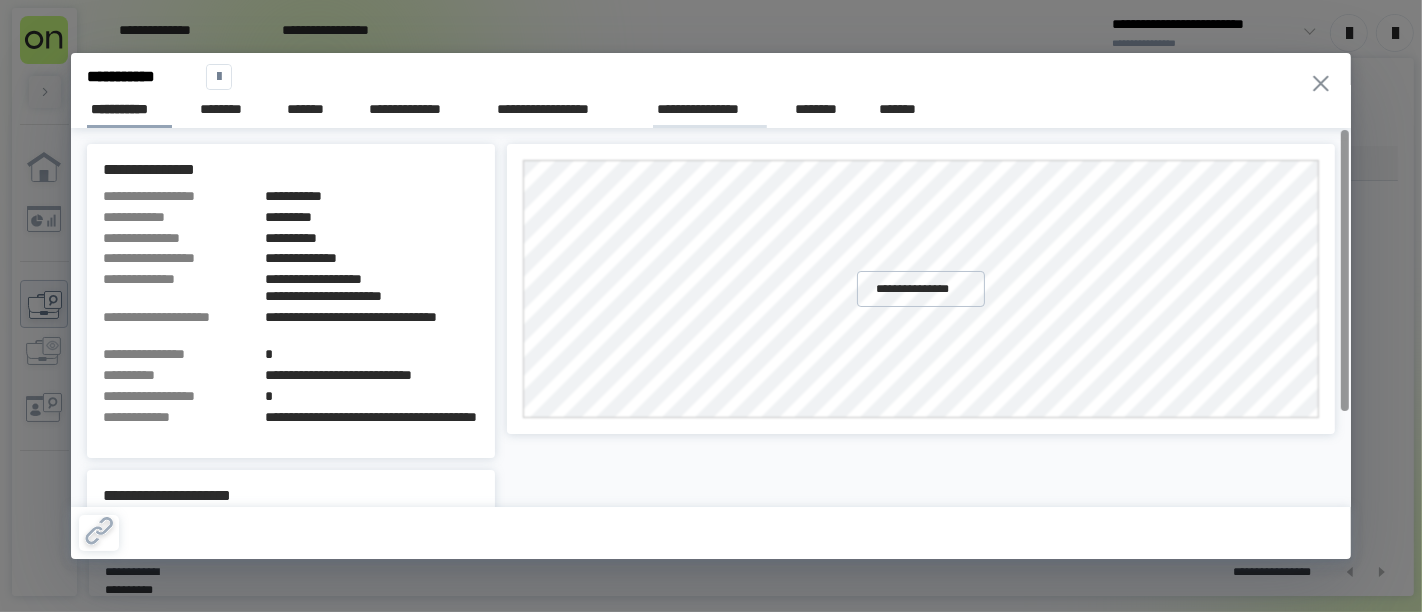 click on "**********" at bounding box center (710, 109) 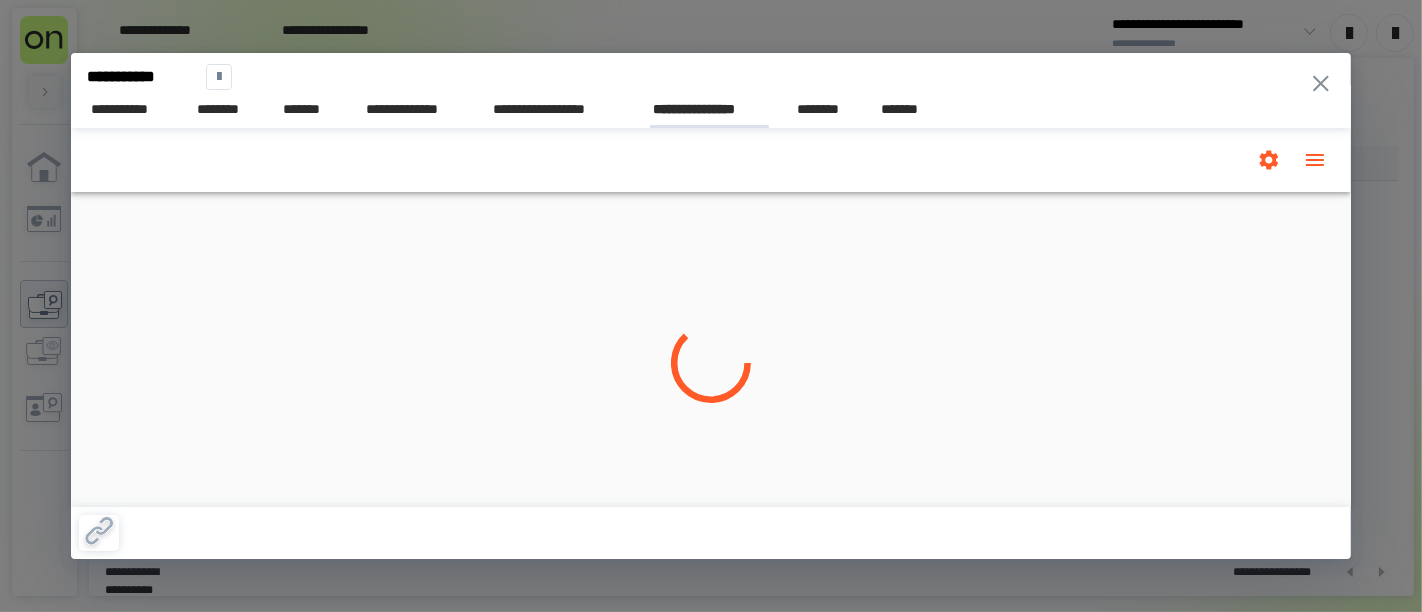scroll, scrollTop: 0, scrollLeft: 0, axis: both 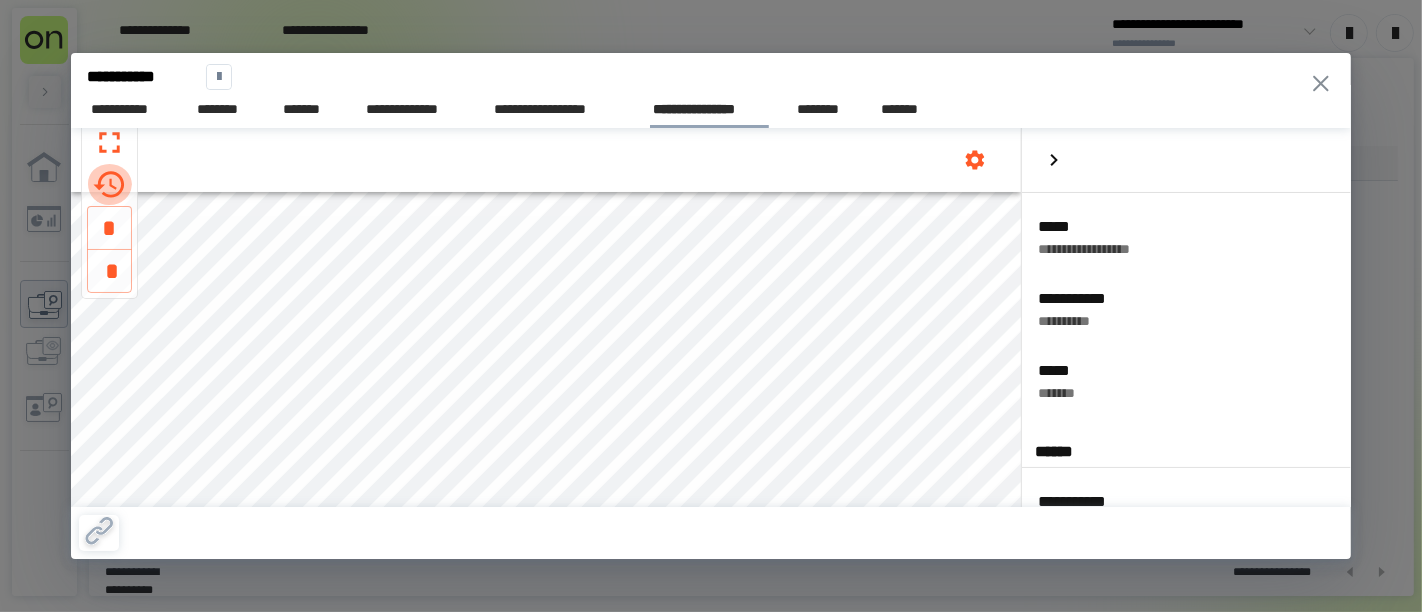 click 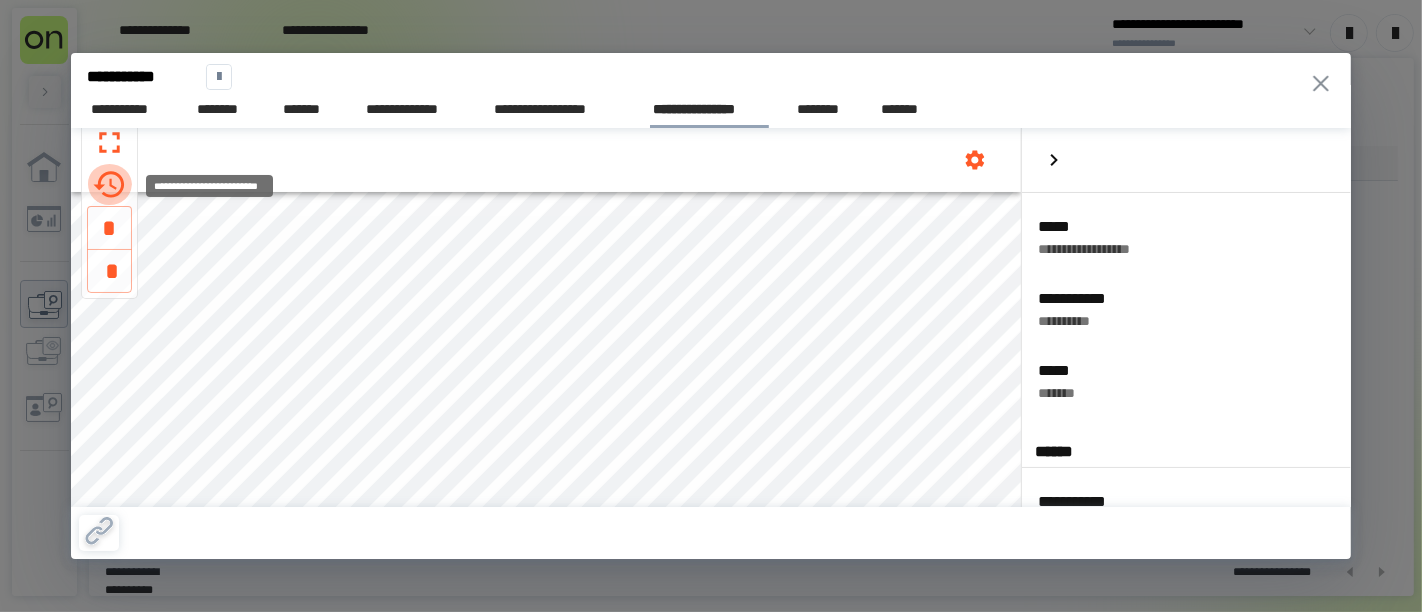 click 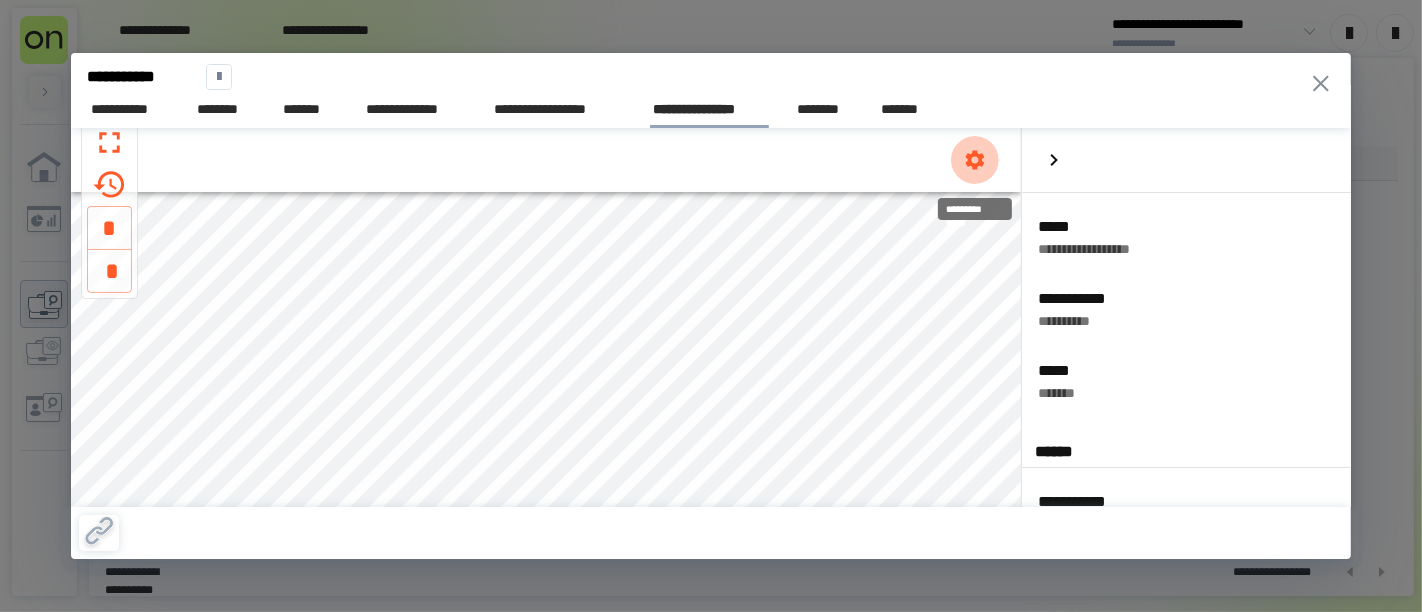 click at bounding box center [975, 159] 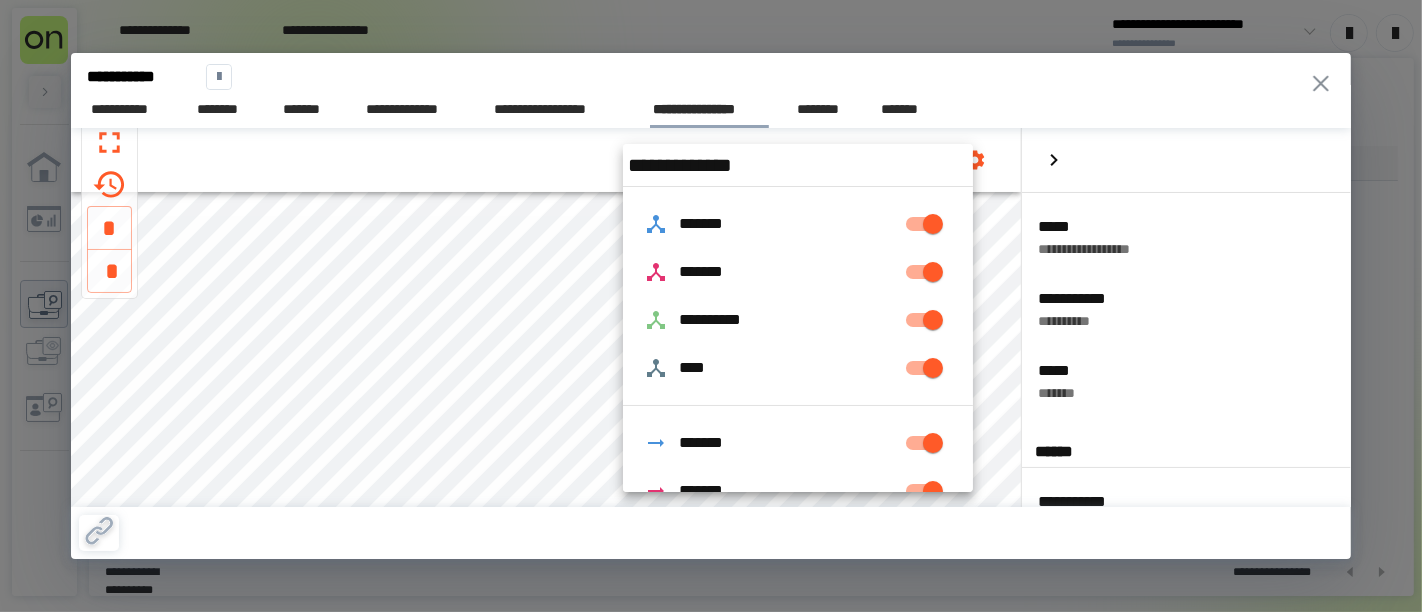 scroll, scrollTop: 190, scrollLeft: 0, axis: vertical 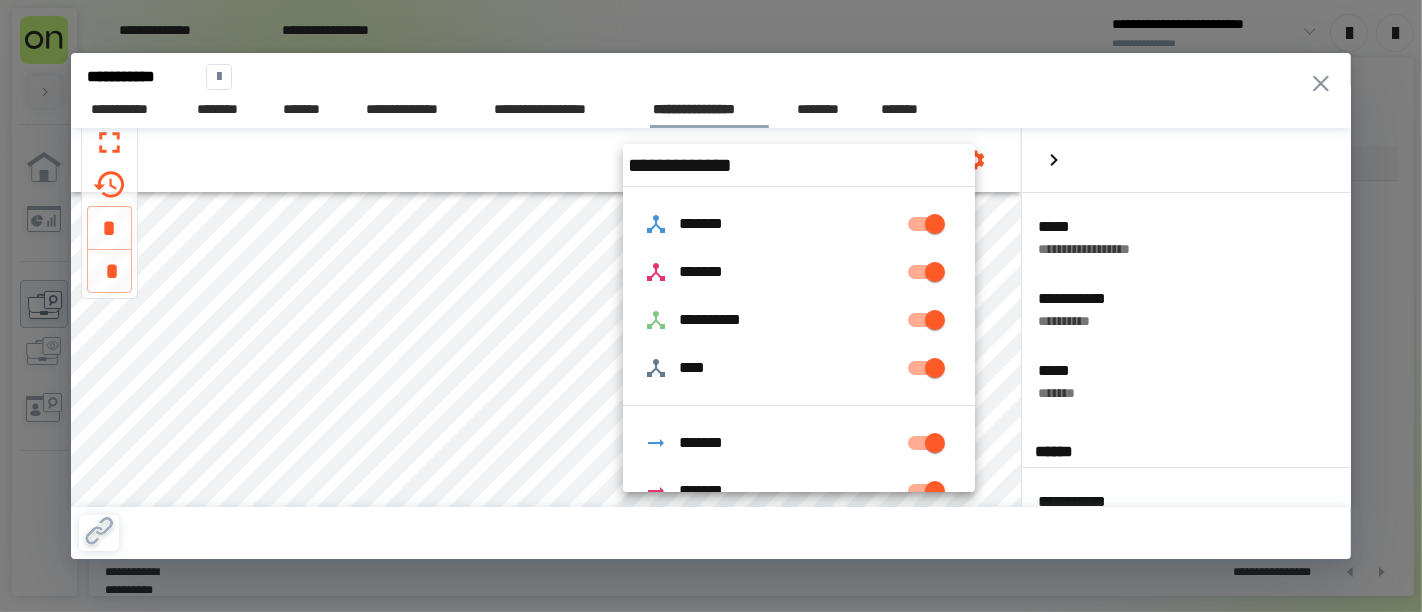 click at bounding box center (711, 317) 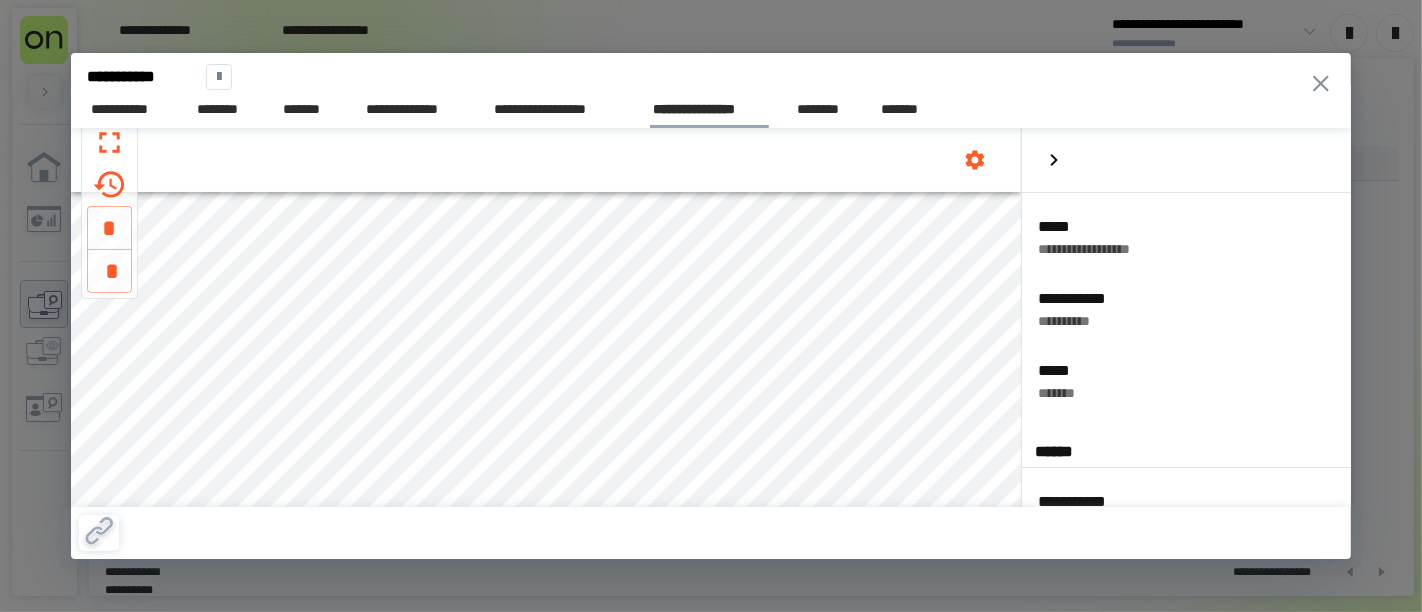 scroll, scrollTop: 49, scrollLeft: 0, axis: vertical 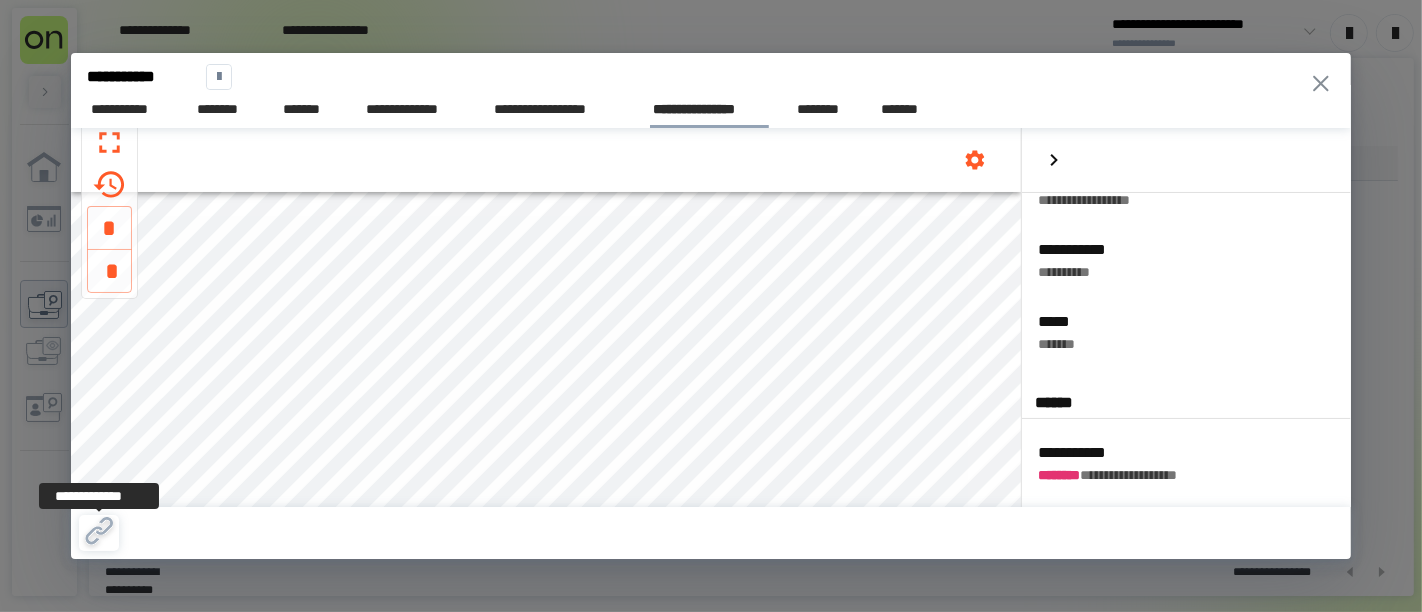 click 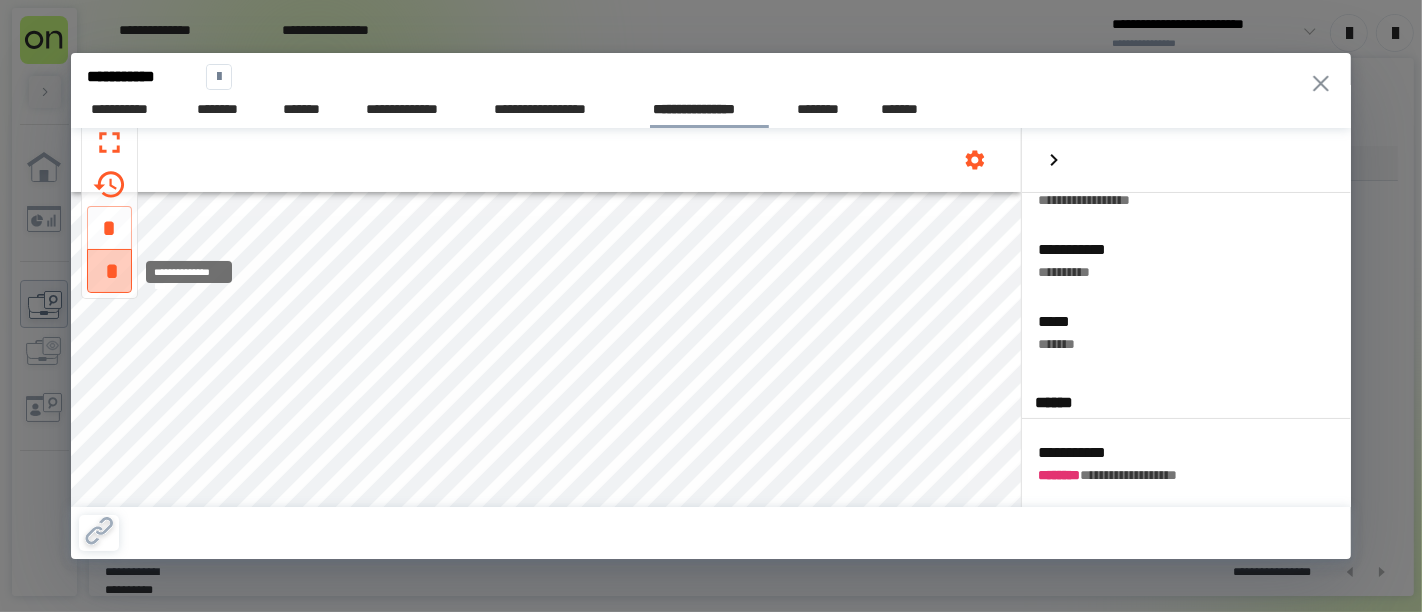 click on "*" at bounding box center (110, 270) 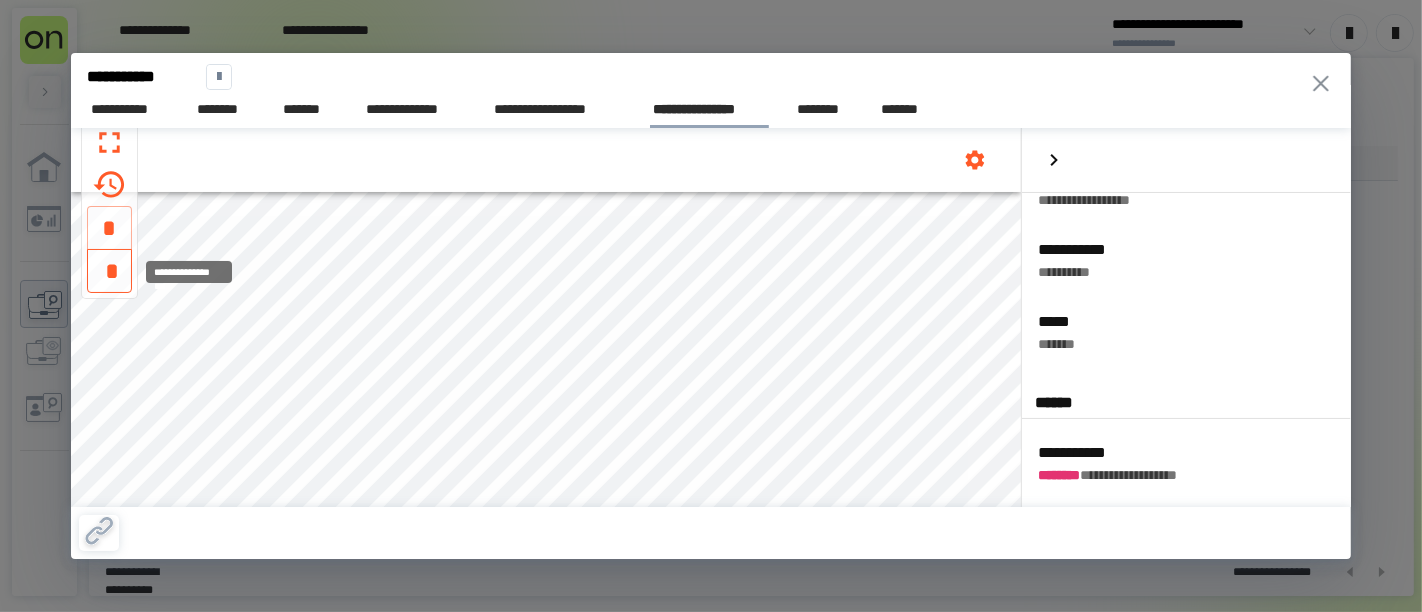 click on "*" at bounding box center (110, 270) 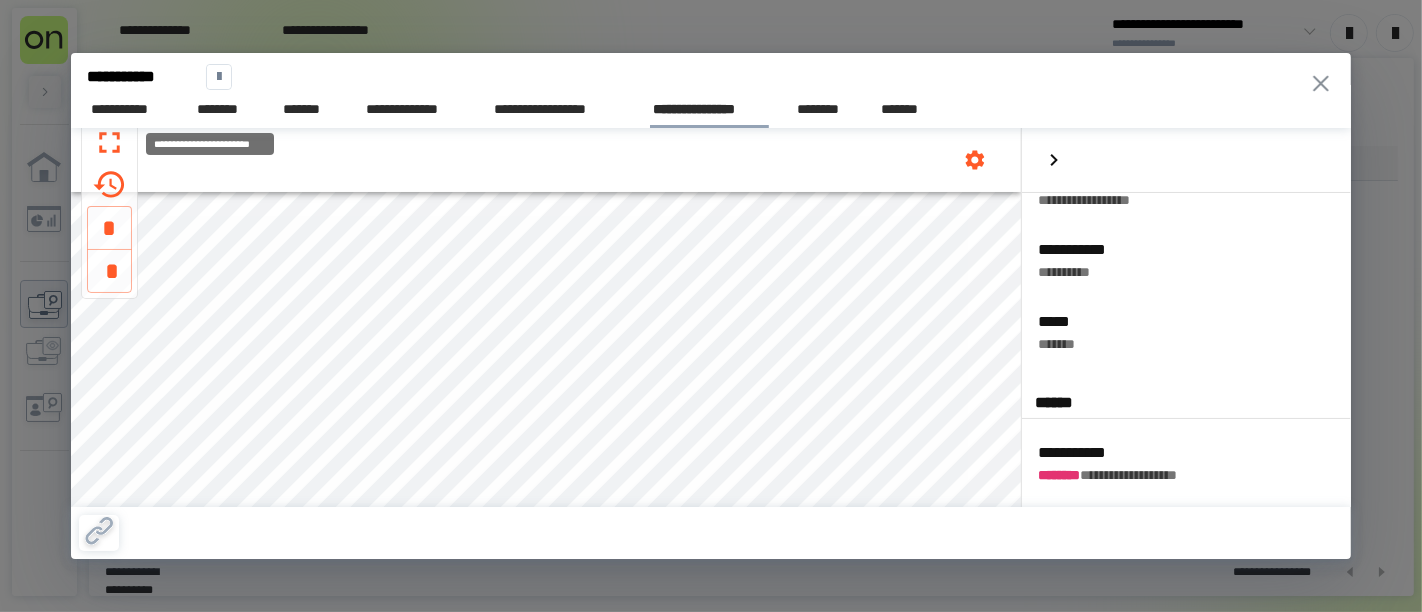 click 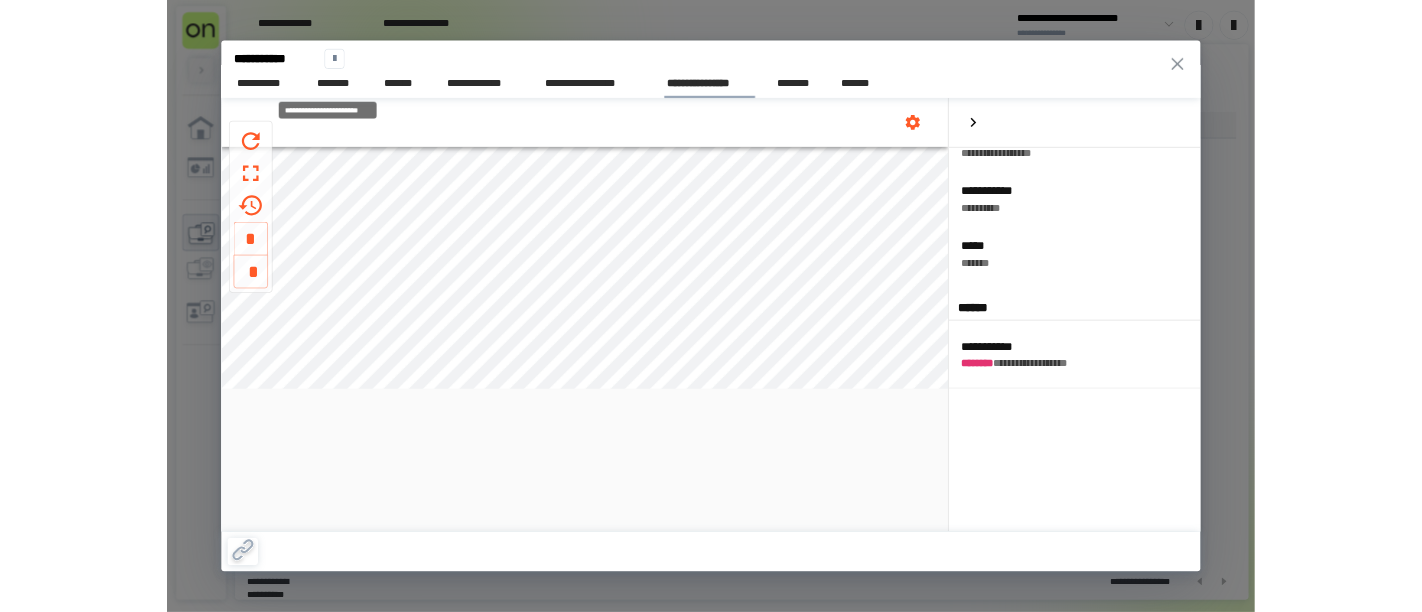 scroll, scrollTop: 0, scrollLeft: 0, axis: both 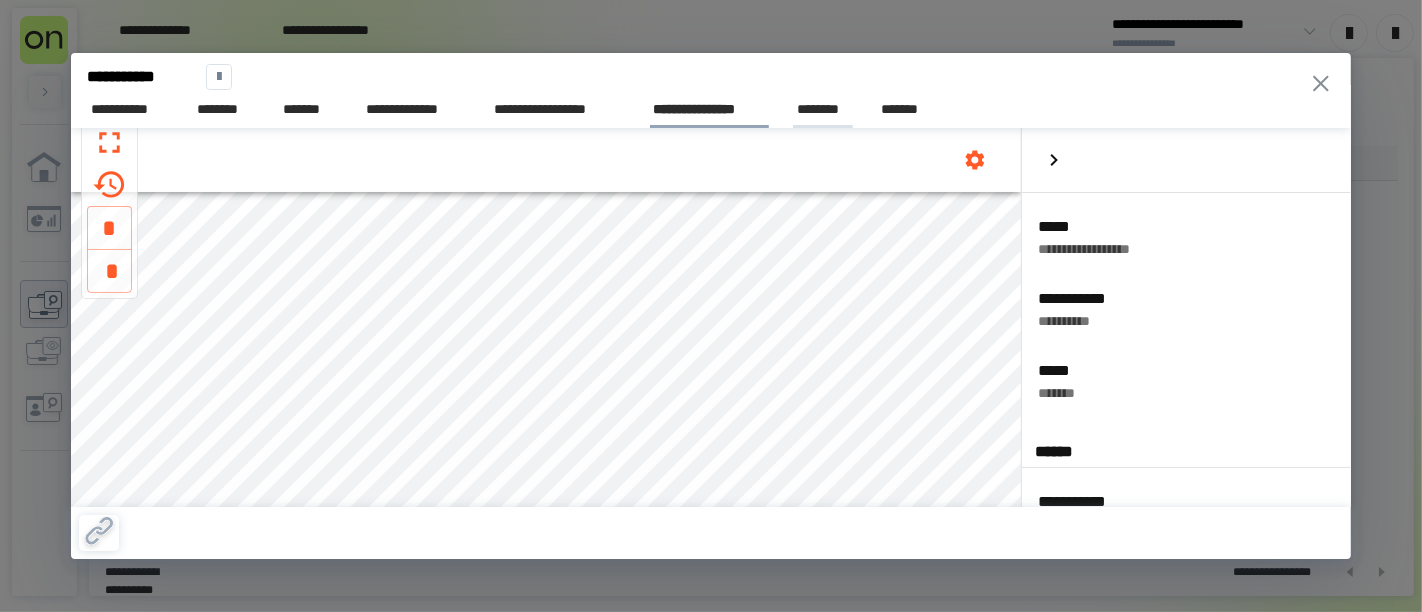 click on "********" at bounding box center (823, 109) 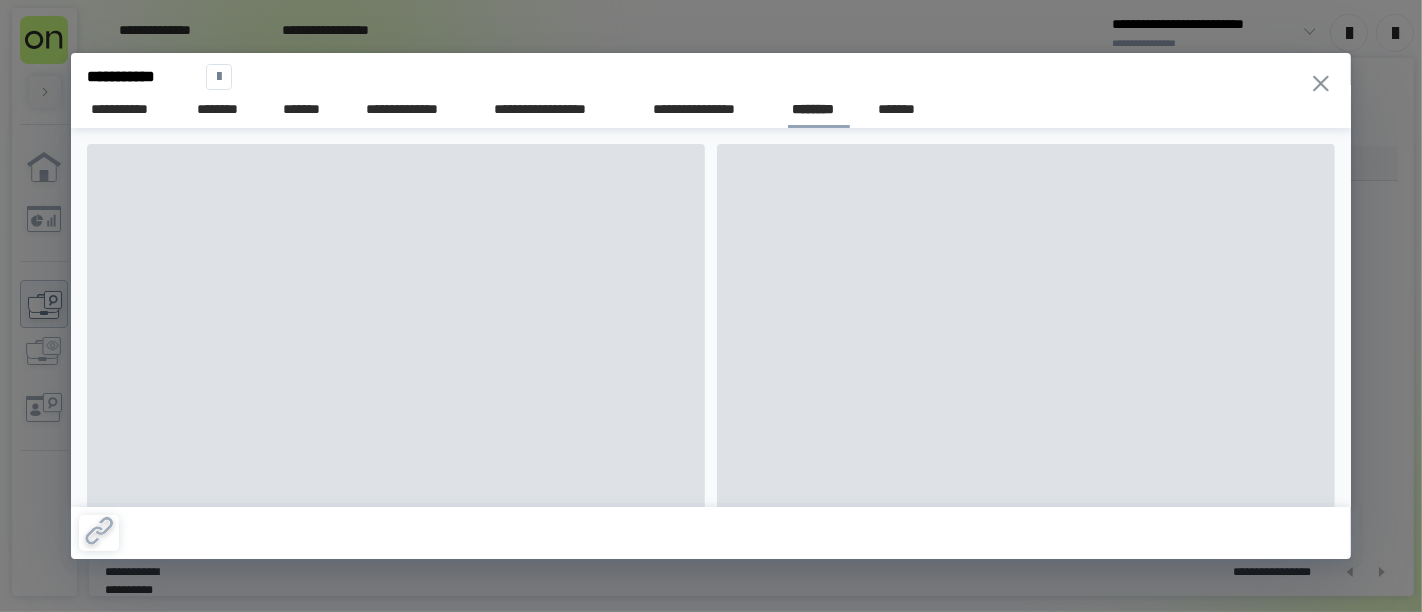 scroll, scrollTop: 0, scrollLeft: 82, axis: horizontal 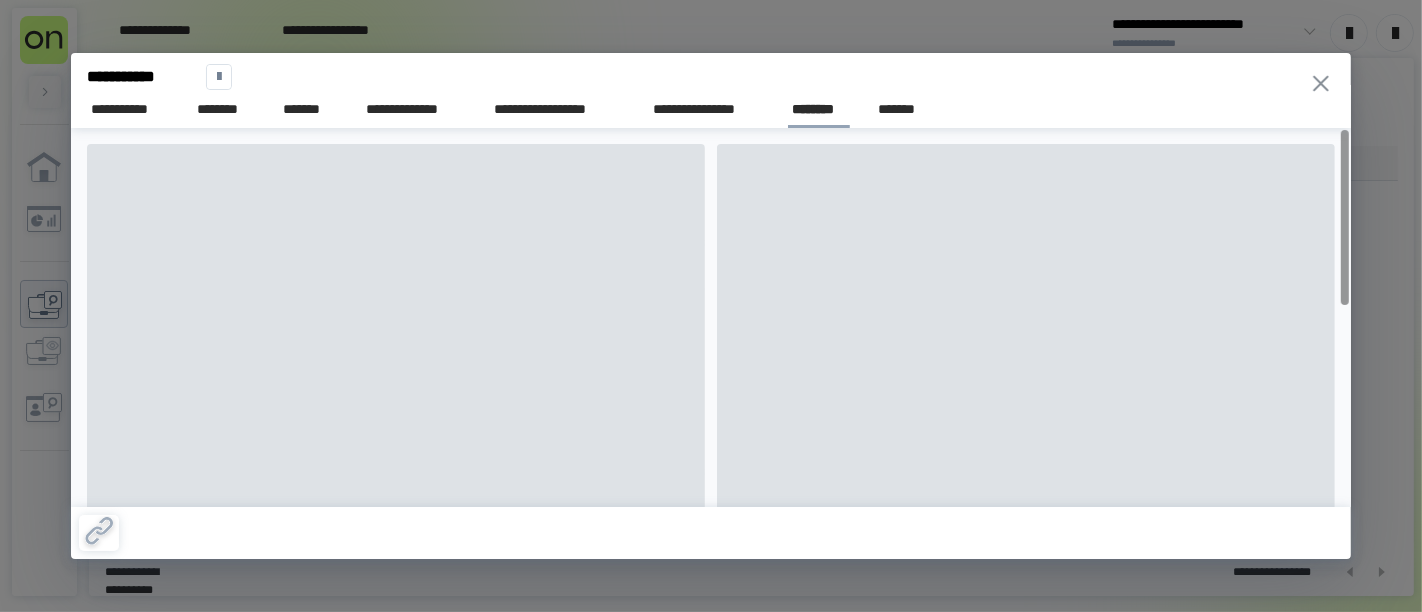 click on "[FIRST] [LAST] [STREET] [CITY] [STATE] [ZIP] [COUNTRY] [PHONE] [EMAIL] [SSN] [DLN] [CC] [DOB]" at bounding box center (711, 306) 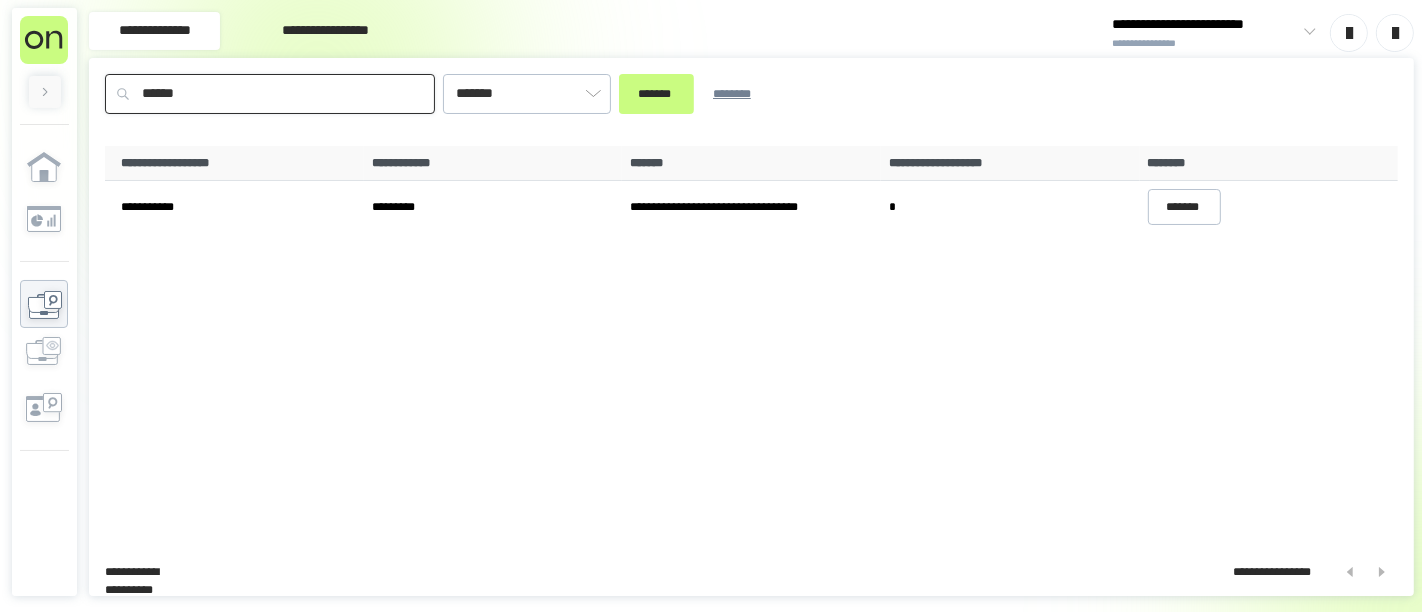 click on "******" at bounding box center [270, 94] 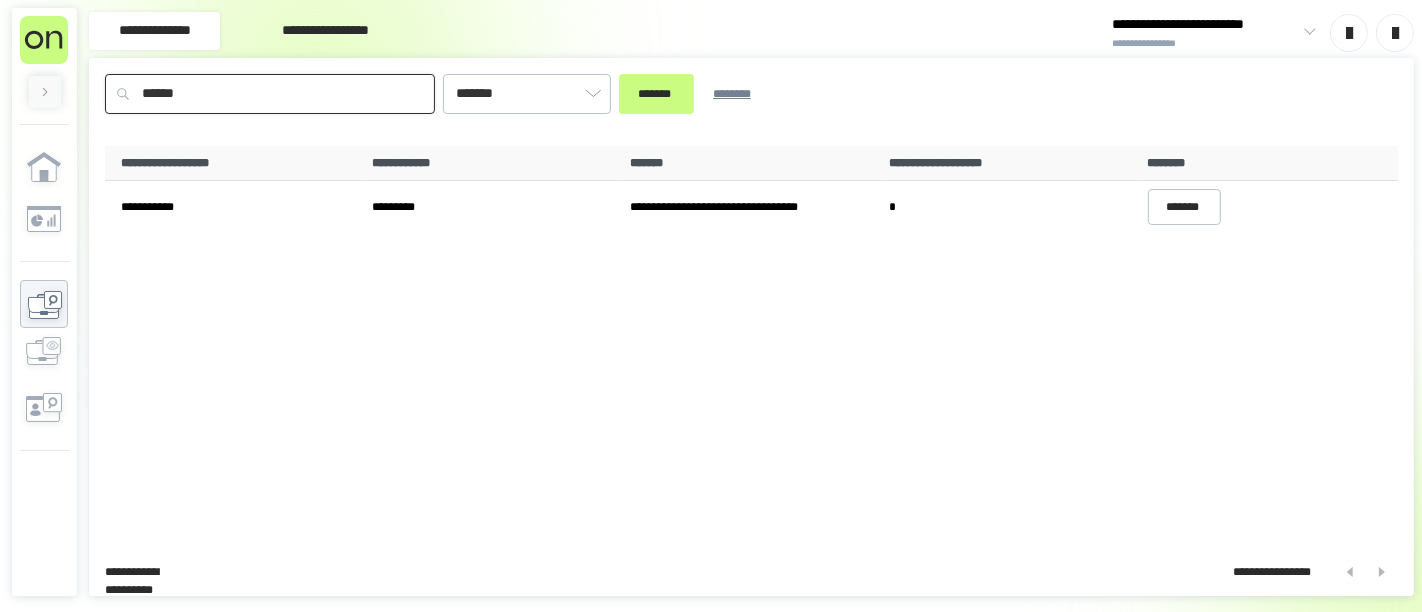 click on "******" at bounding box center [270, 94] 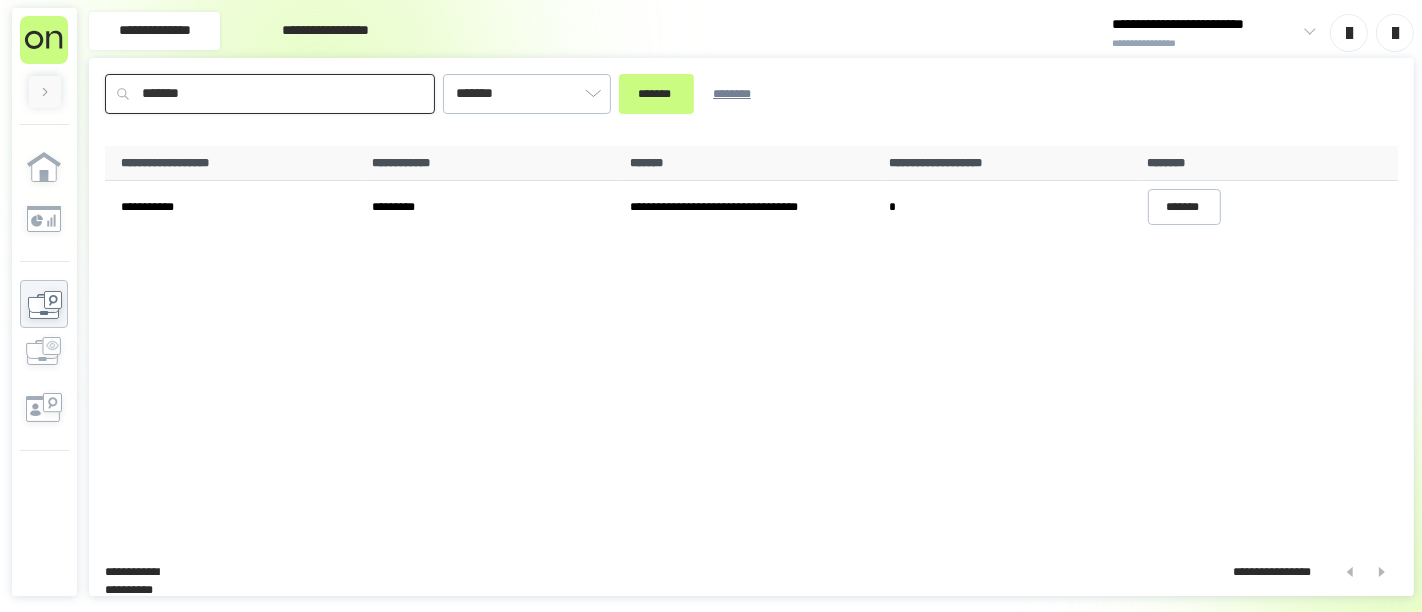 type on "*******" 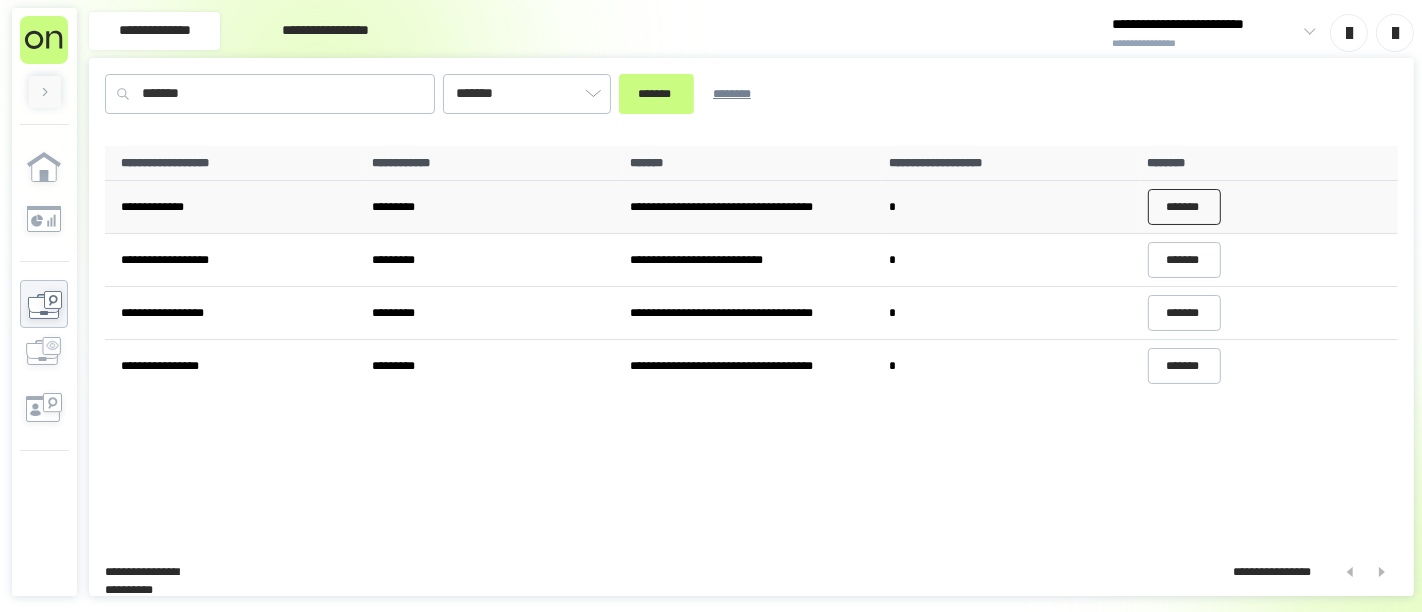 click on "*******" at bounding box center (1185, 207) 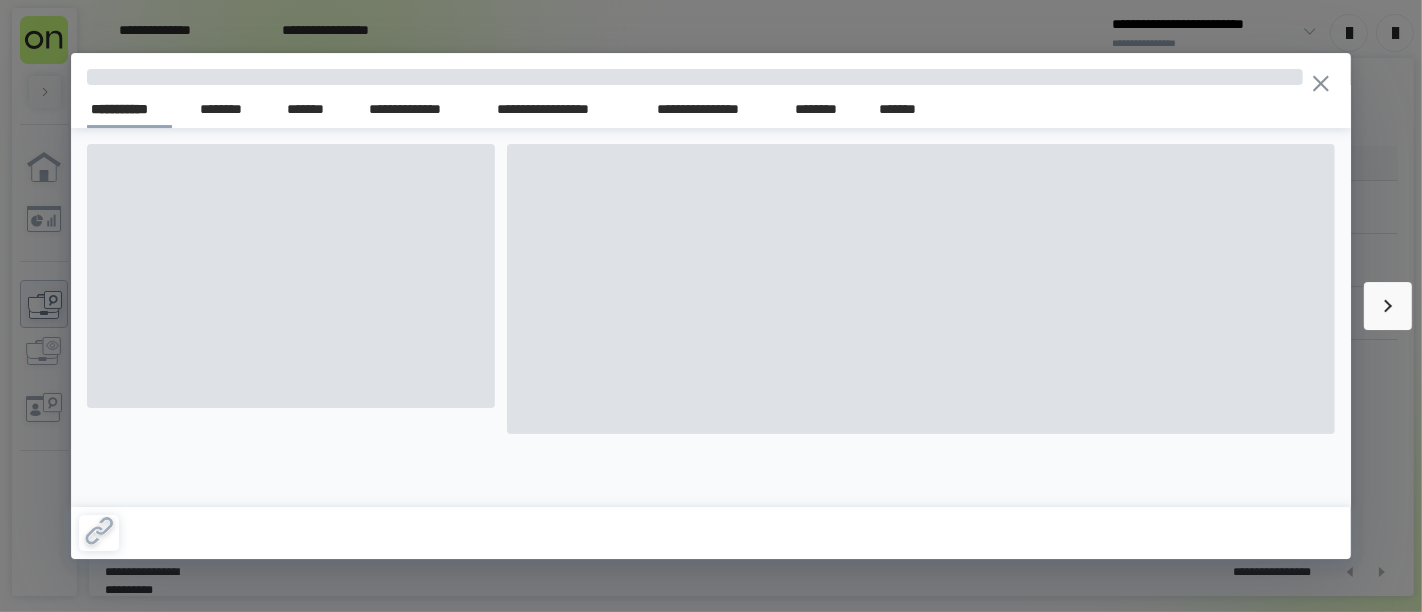 click 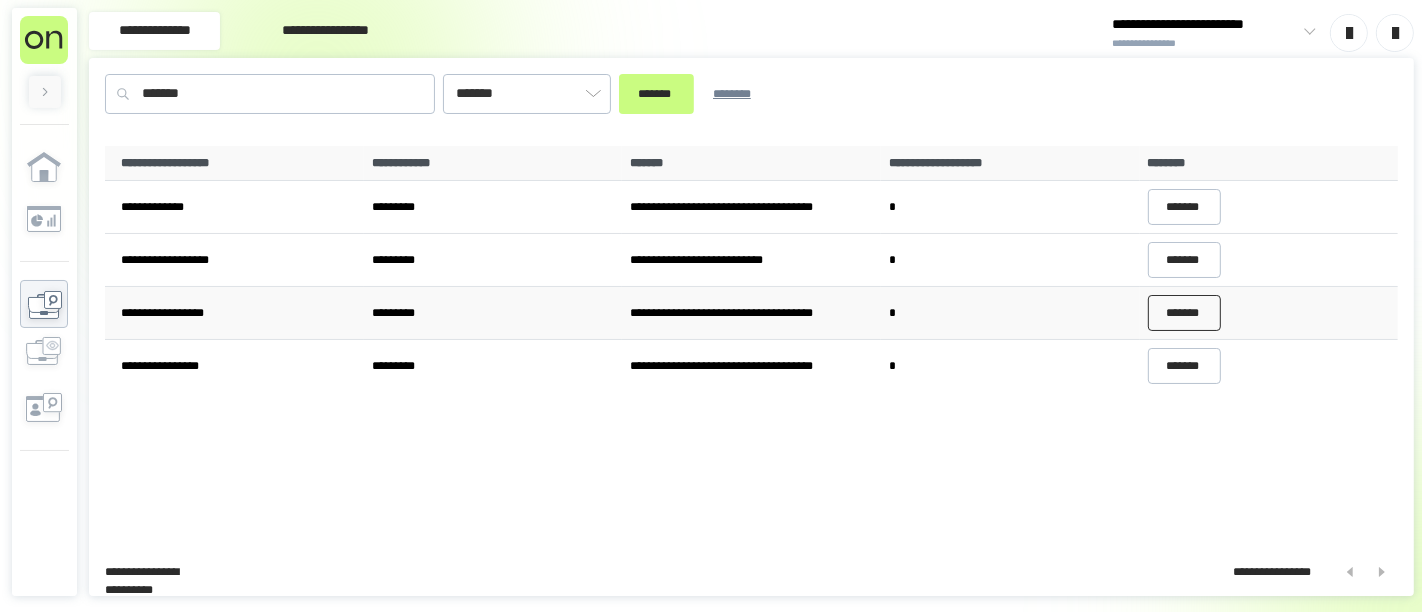 click on "*******" at bounding box center [1185, 313] 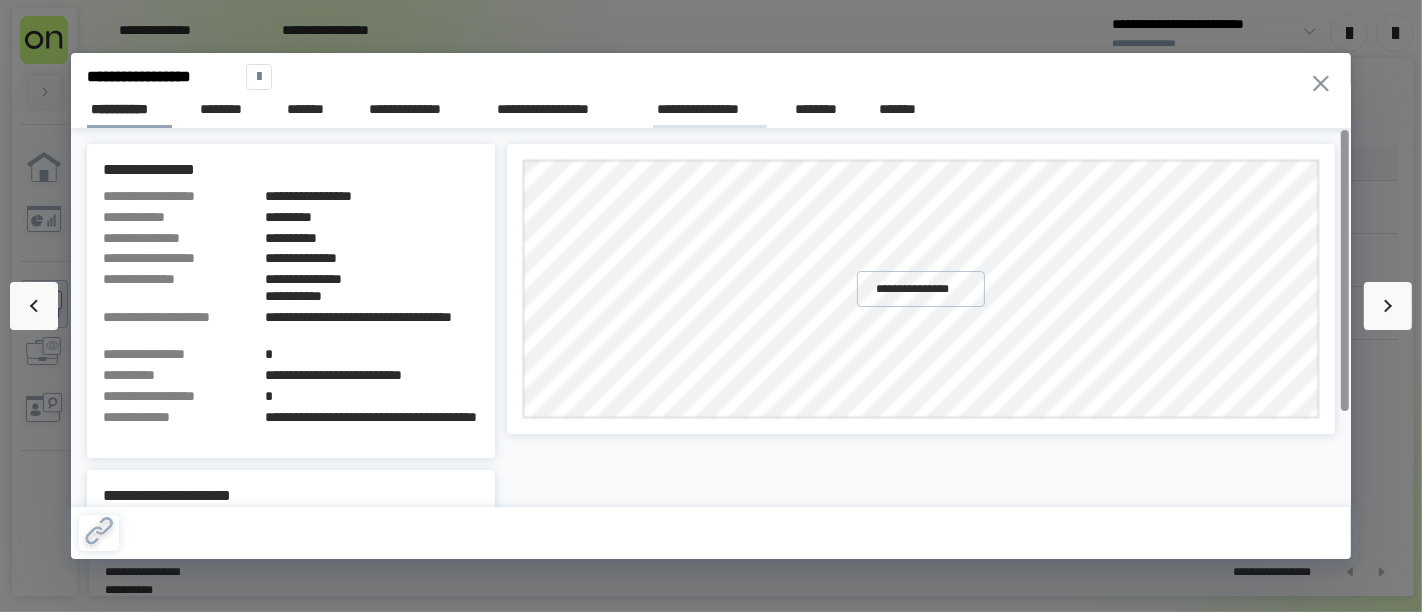 click on "**********" at bounding box center (710, 109) 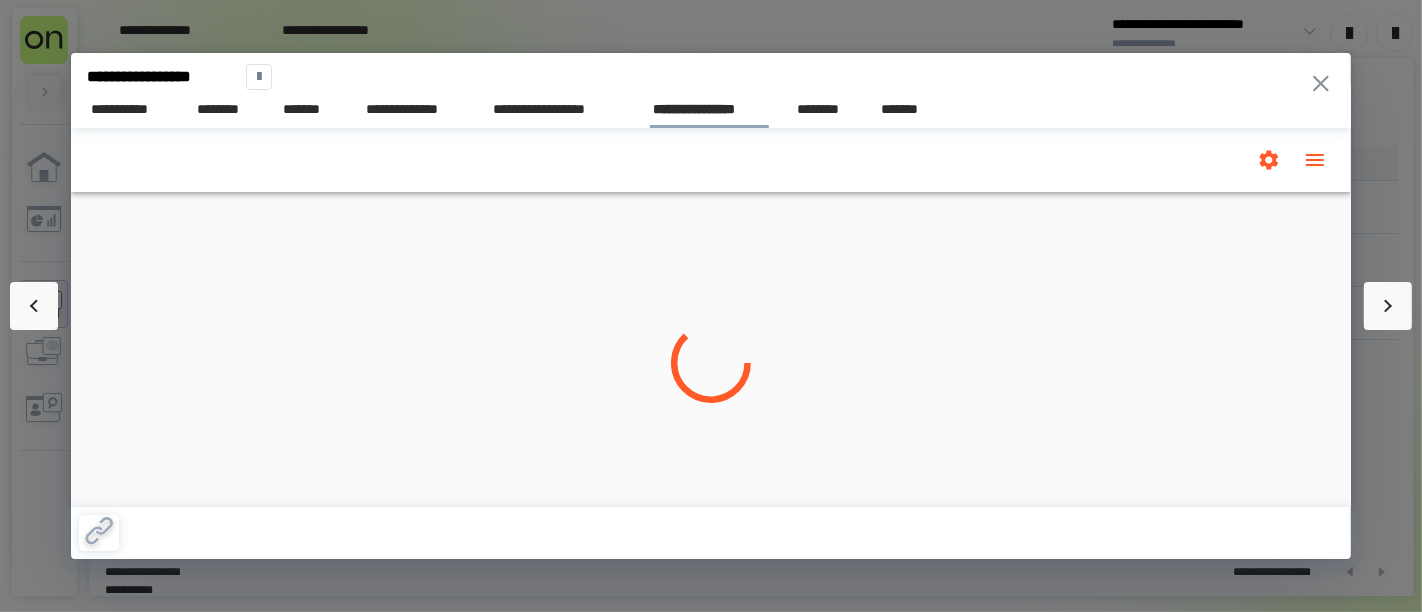 scroll, scrollTop: 0, scrollLeft: 0, axis: both 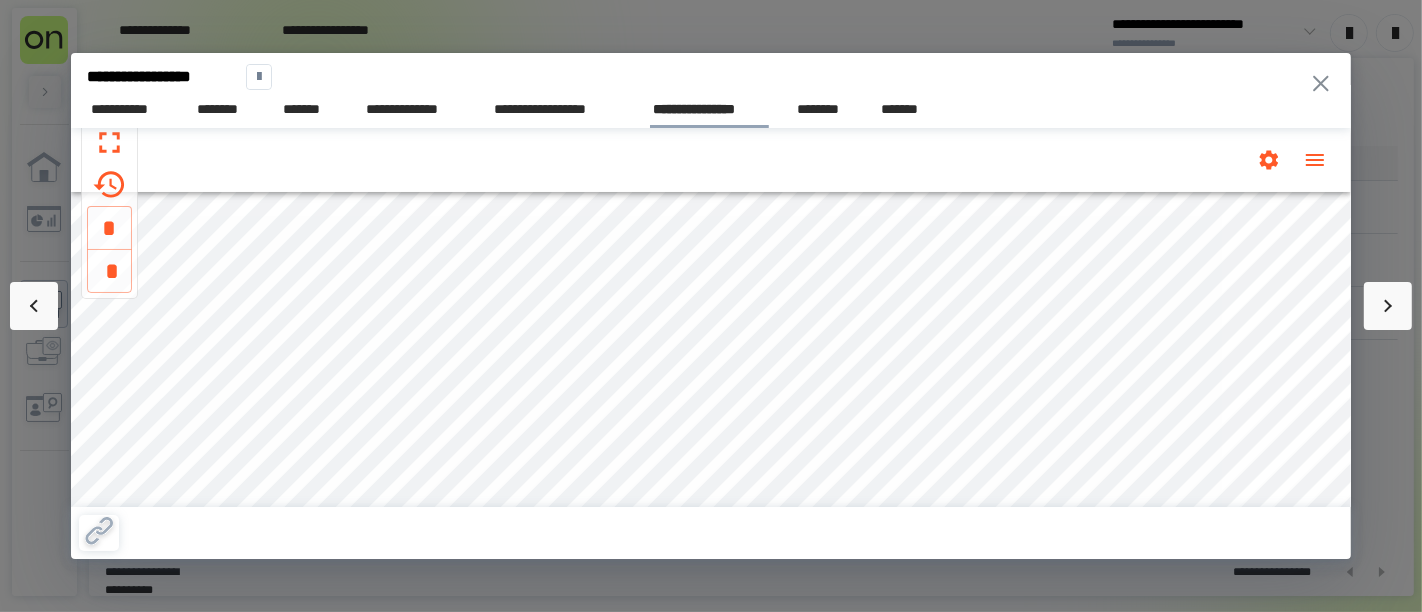 click 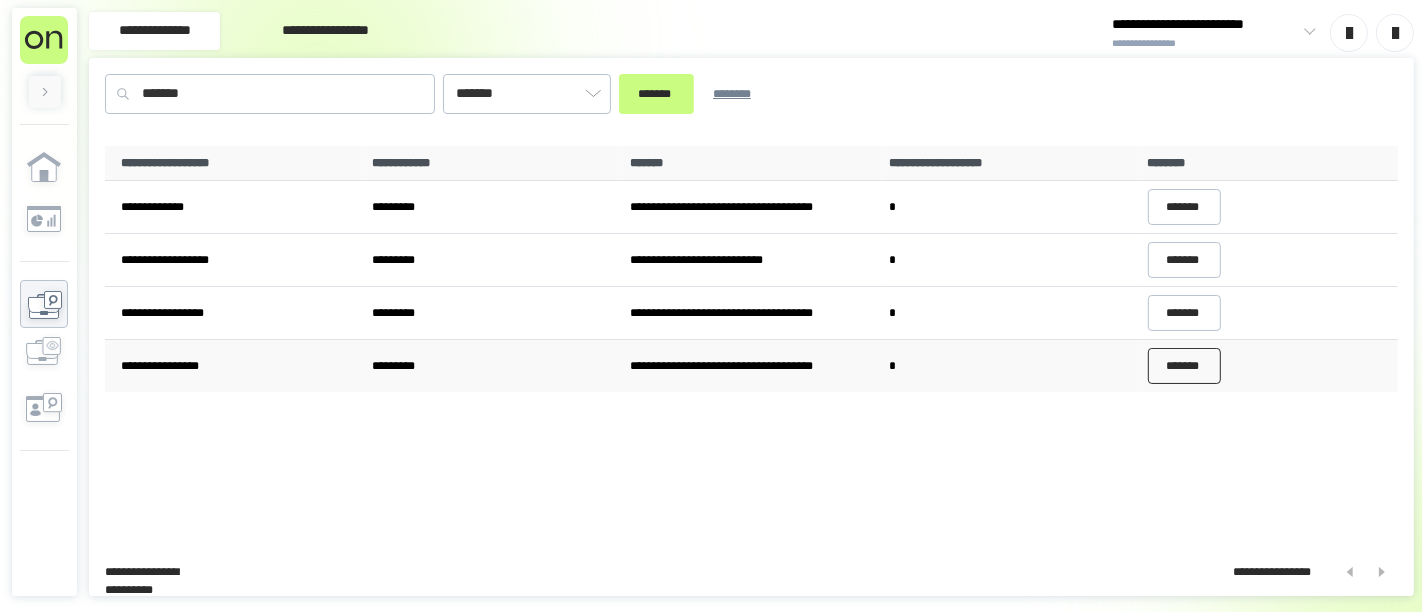 click on "*******" at bounding box center [1185, 366] 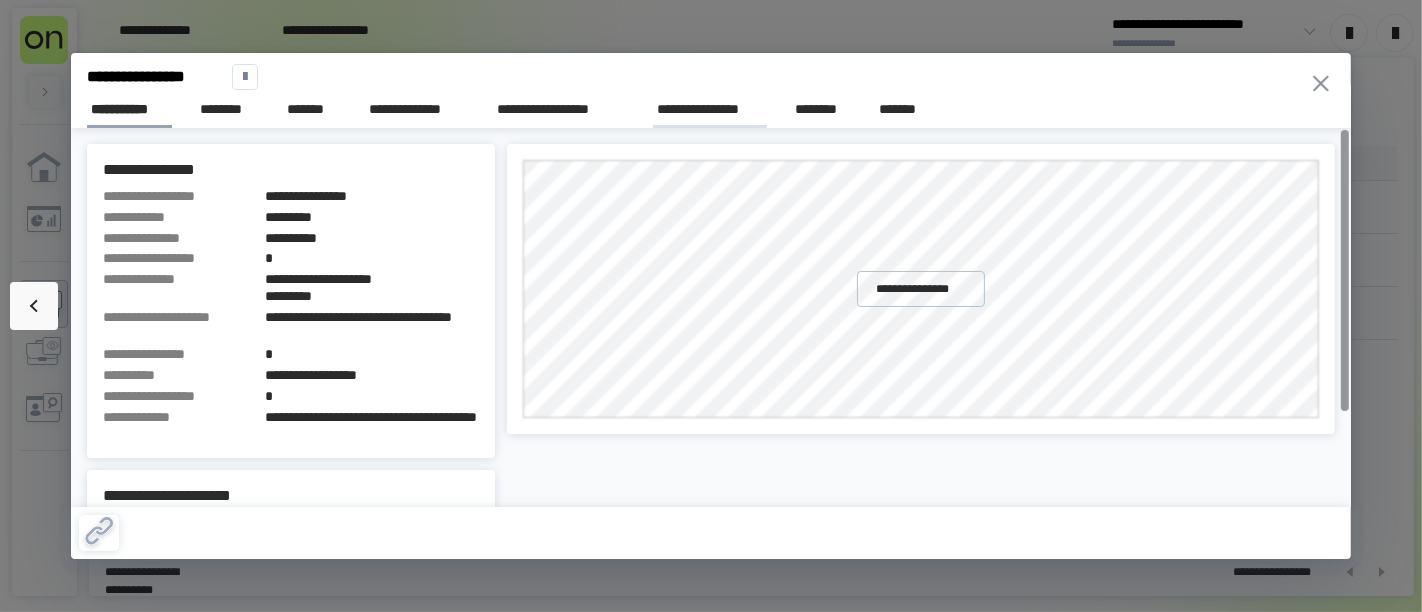 click on "**********" at bounding box center [710, 109] 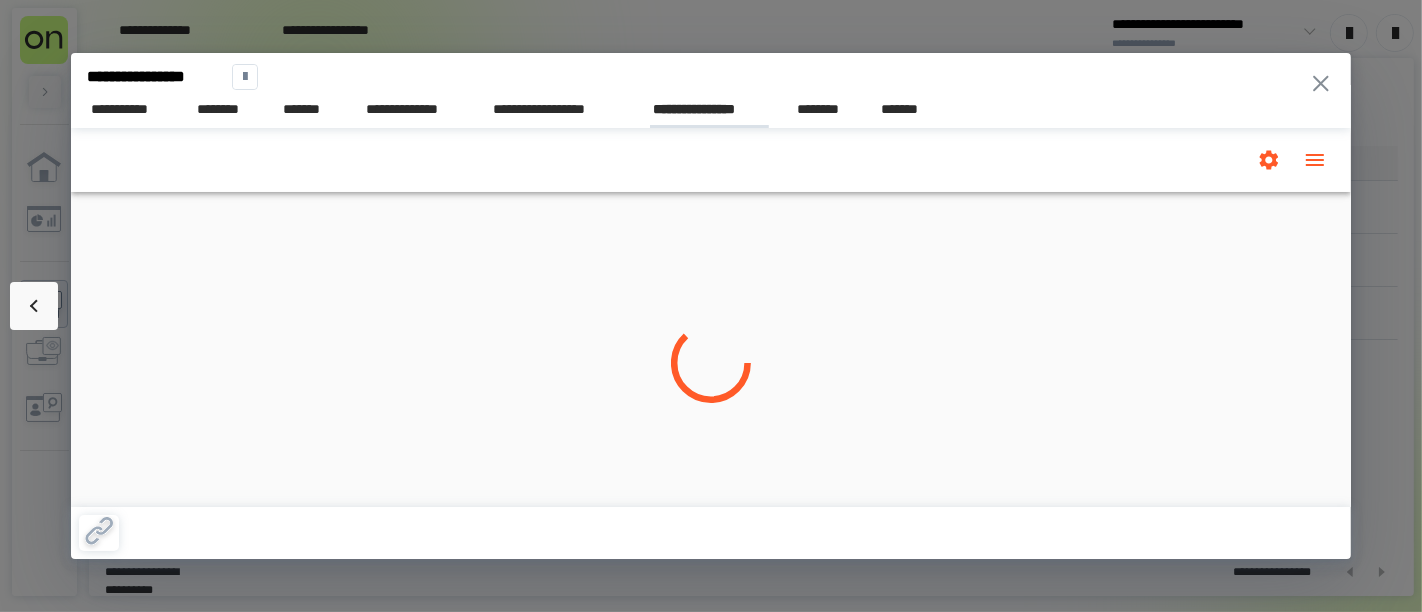 scroll, scrollTop: 0, scrollLeft: 0, axis: both 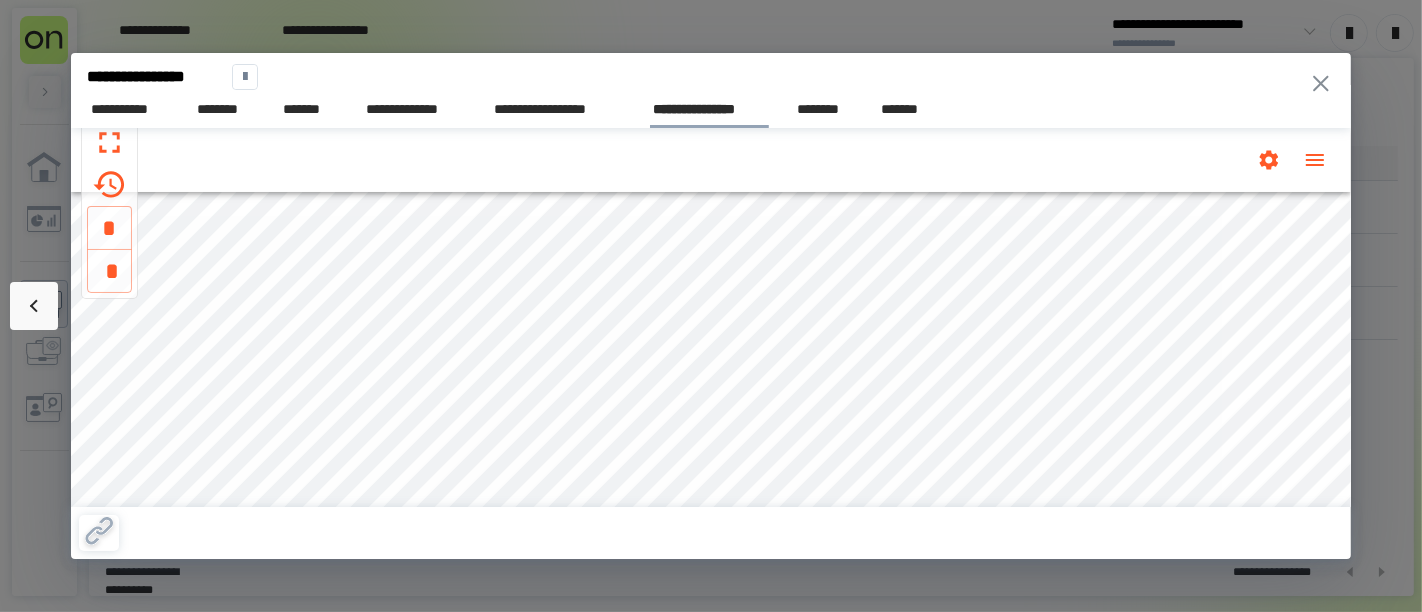 click 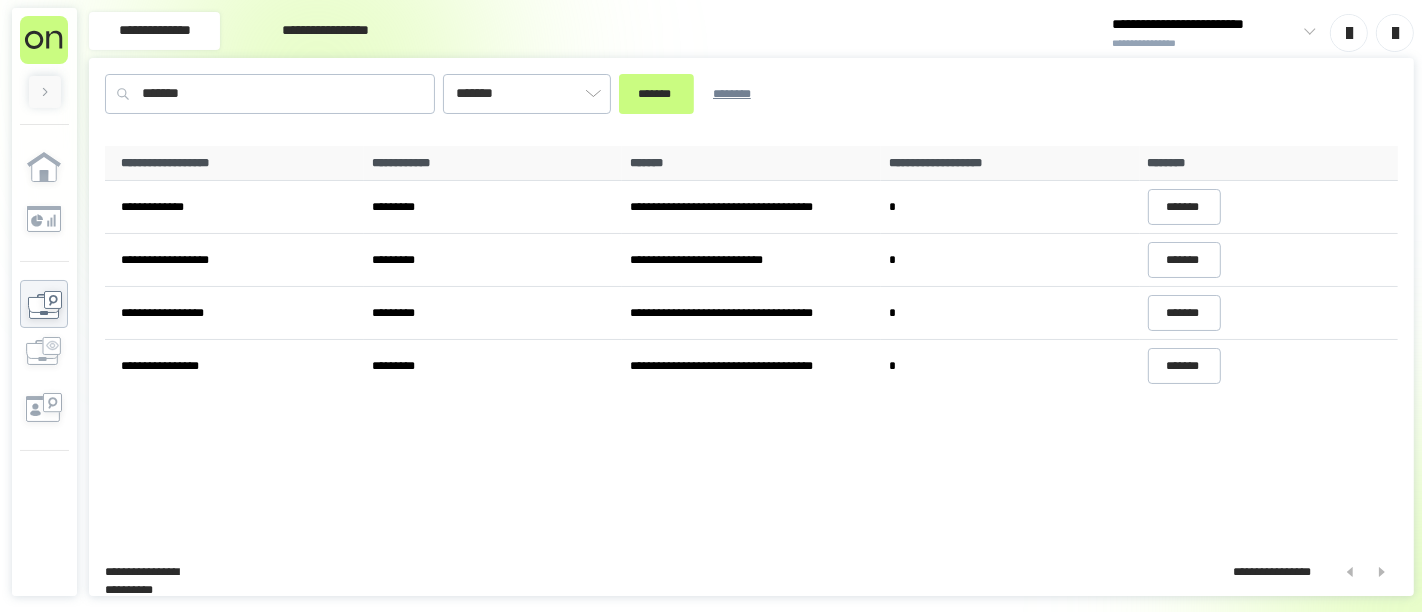 click on "[FIRST] [LAST] [STREET] [CITY] [STATE] [ZIP] [COUNTRY] [PHONE] [EMAIL] [SSN] [DLN] [CC] [DOB]" at bounding box center (751, 343) 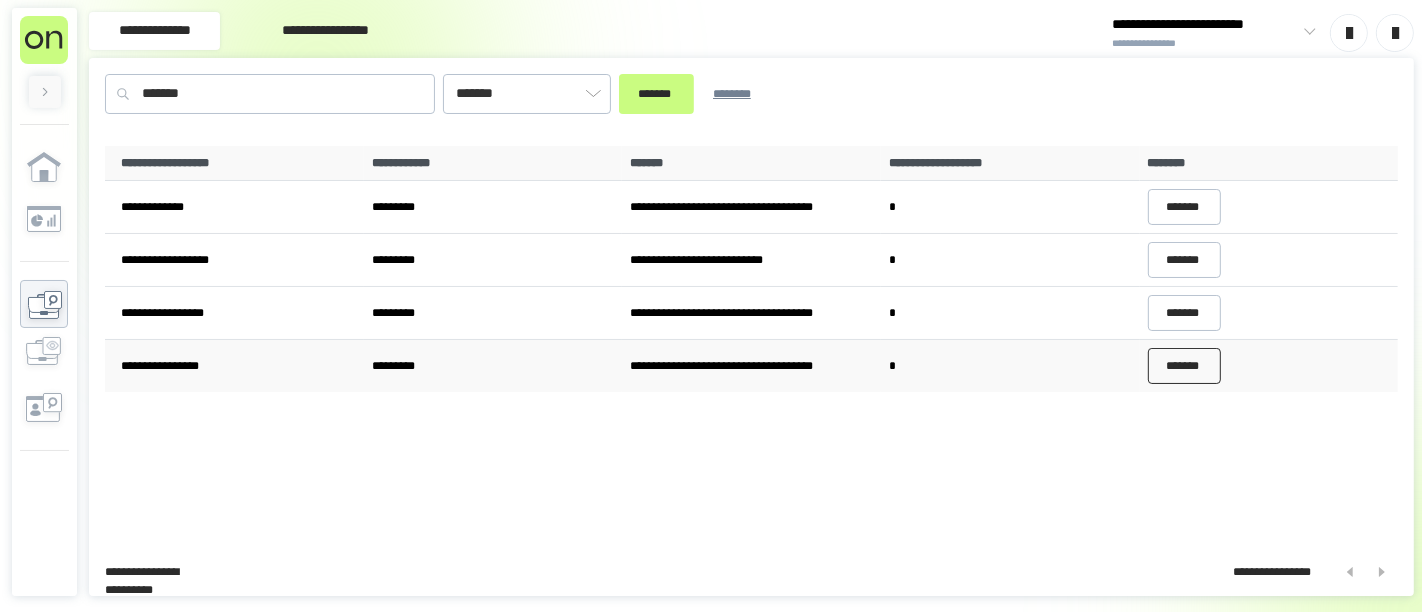 click on "*******" at bounding box center (1185, 366) 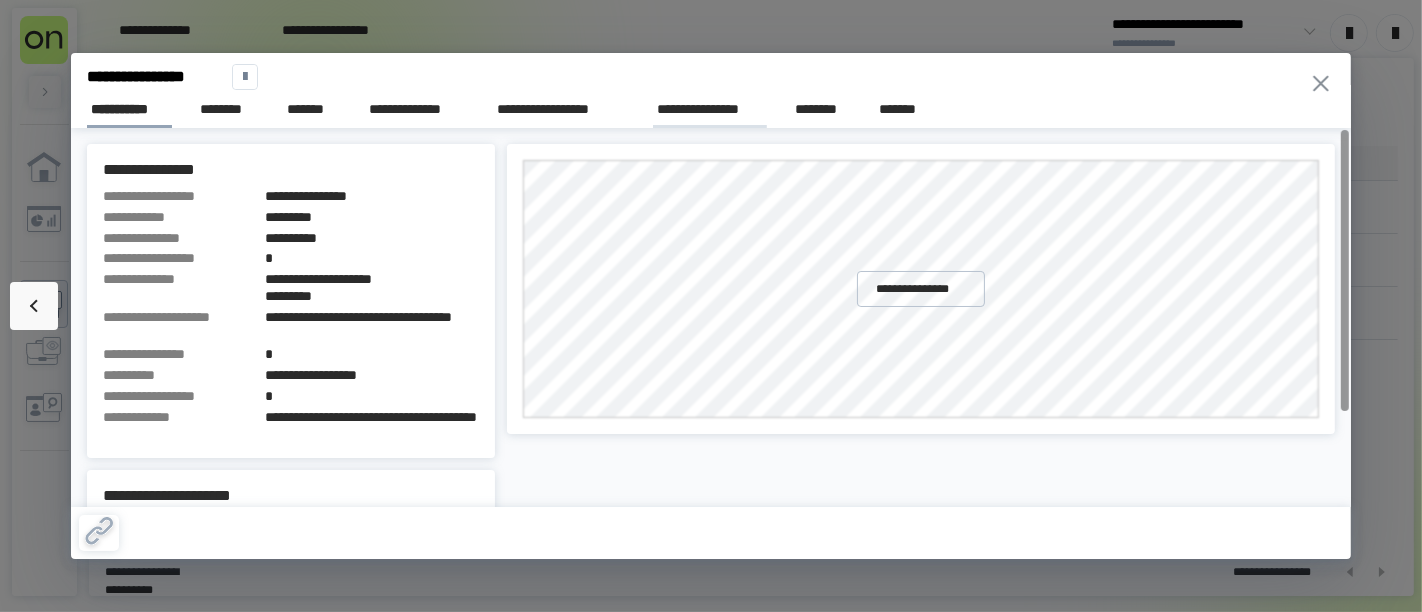 click on "**********" at bounding box center [710, 109] 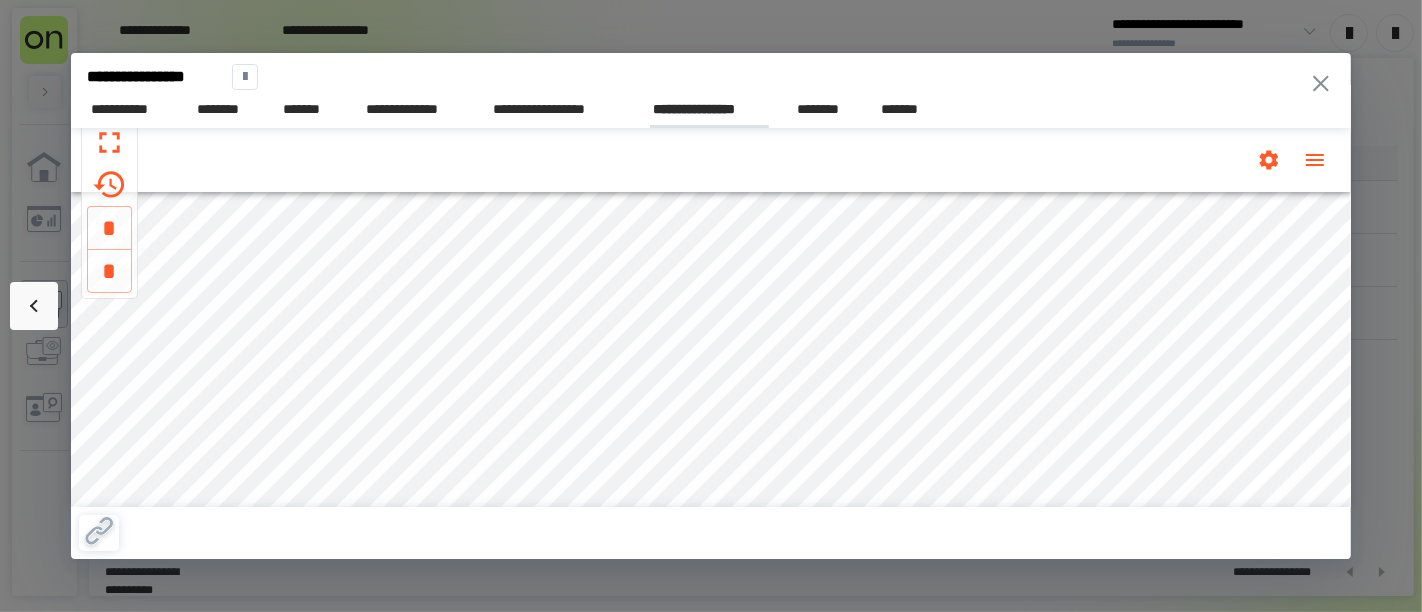 scroll, scrollTop: 0, scrollLeft: 0, axis: both 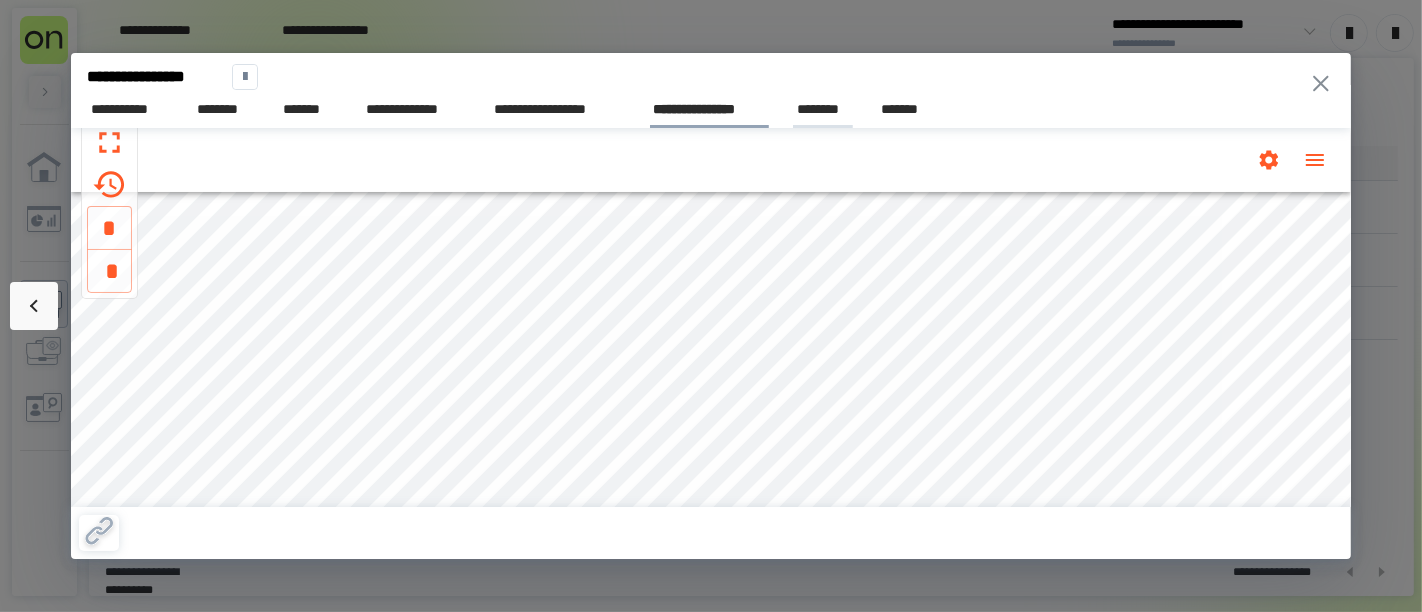 click on "********" at bounding box center [823, 109] 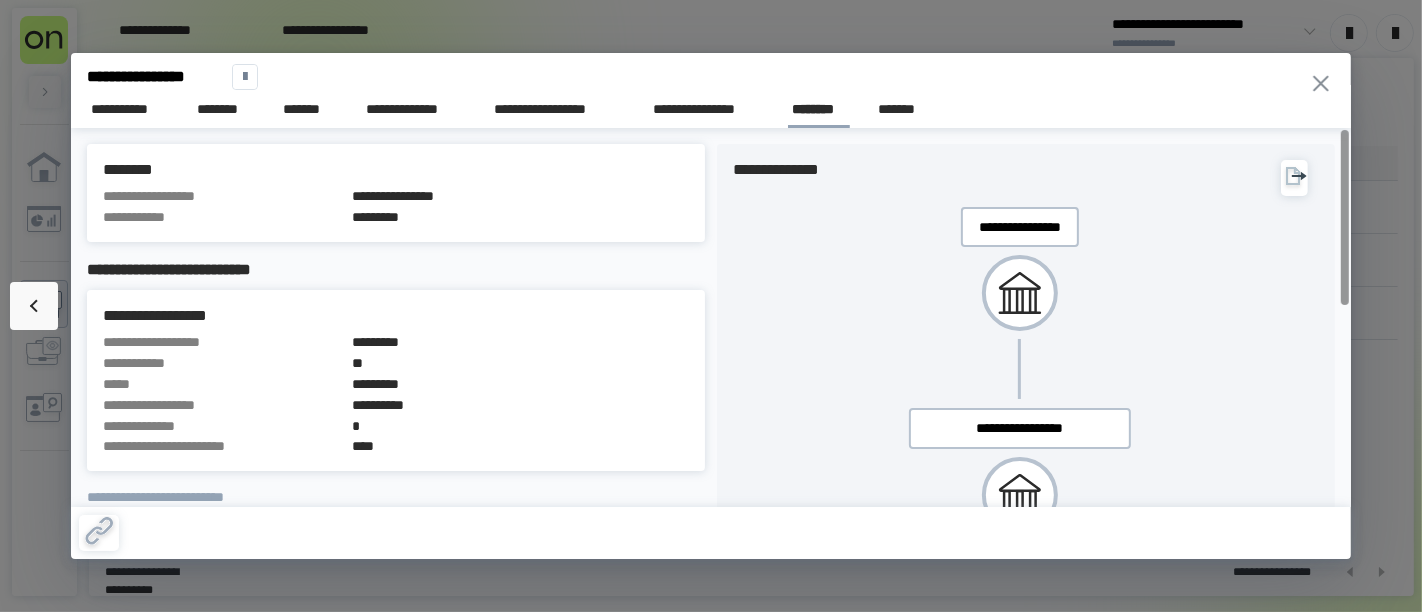 scroll, scrollTop: 0, scrollLeft: 0, axis: both 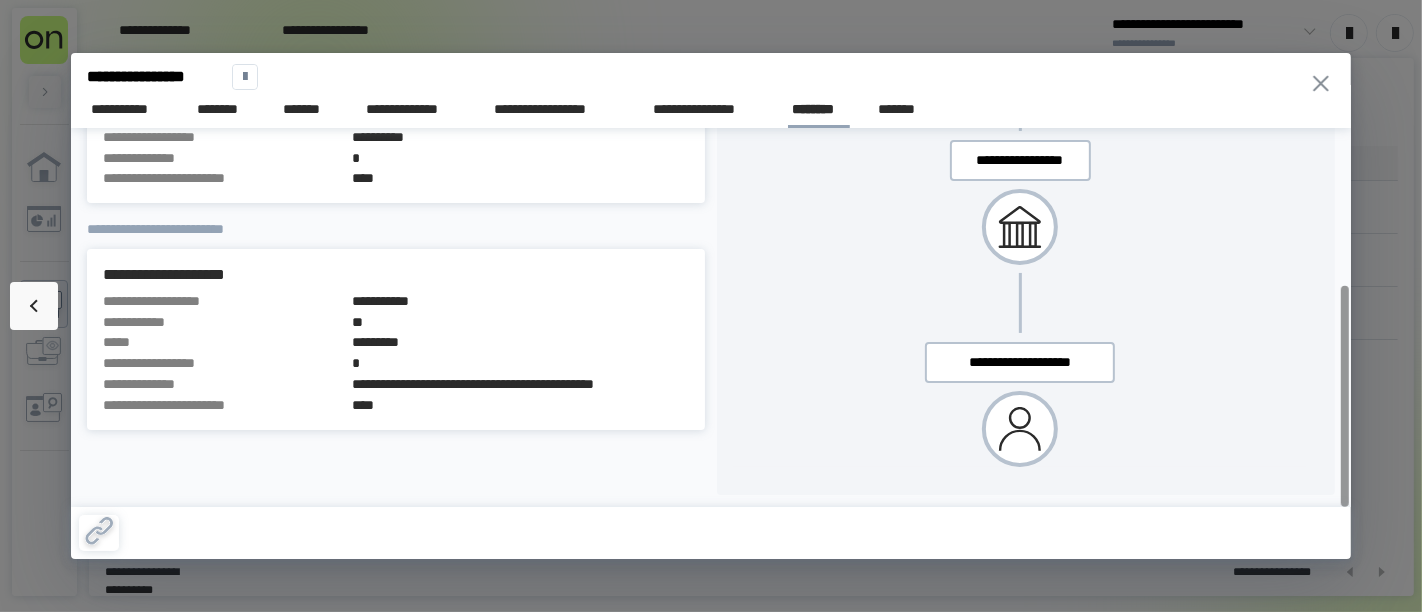 click 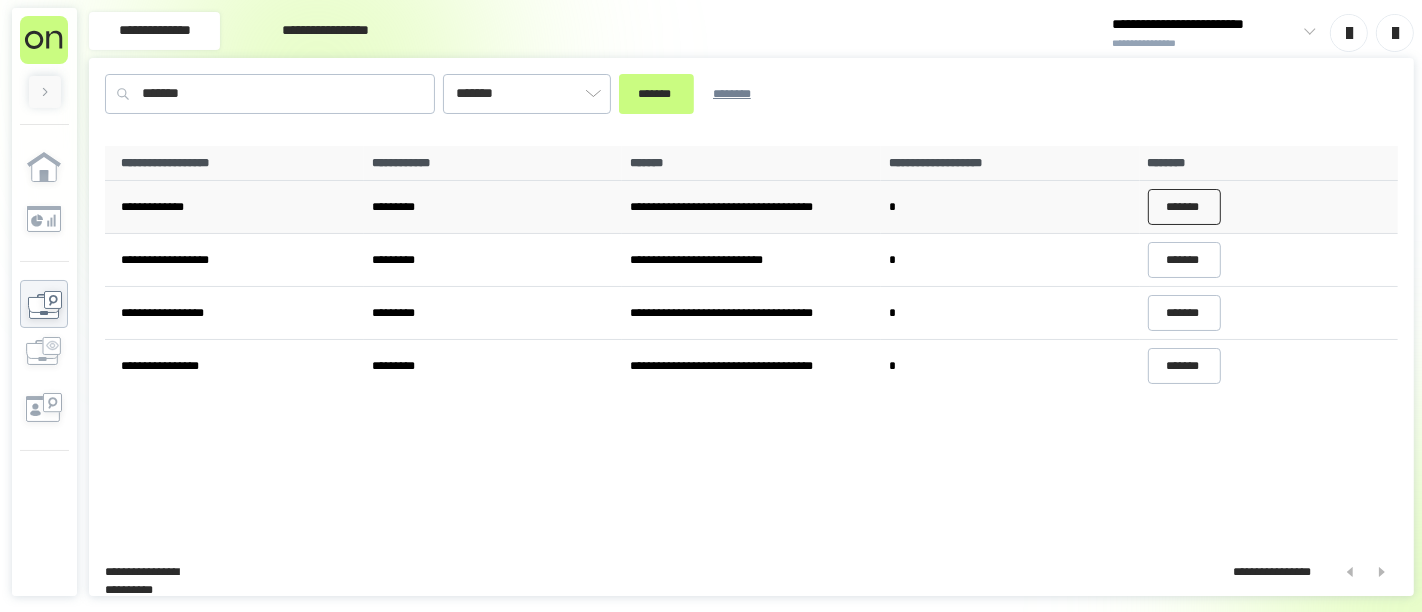 click on "*******" at bounding box center (1185, 207) 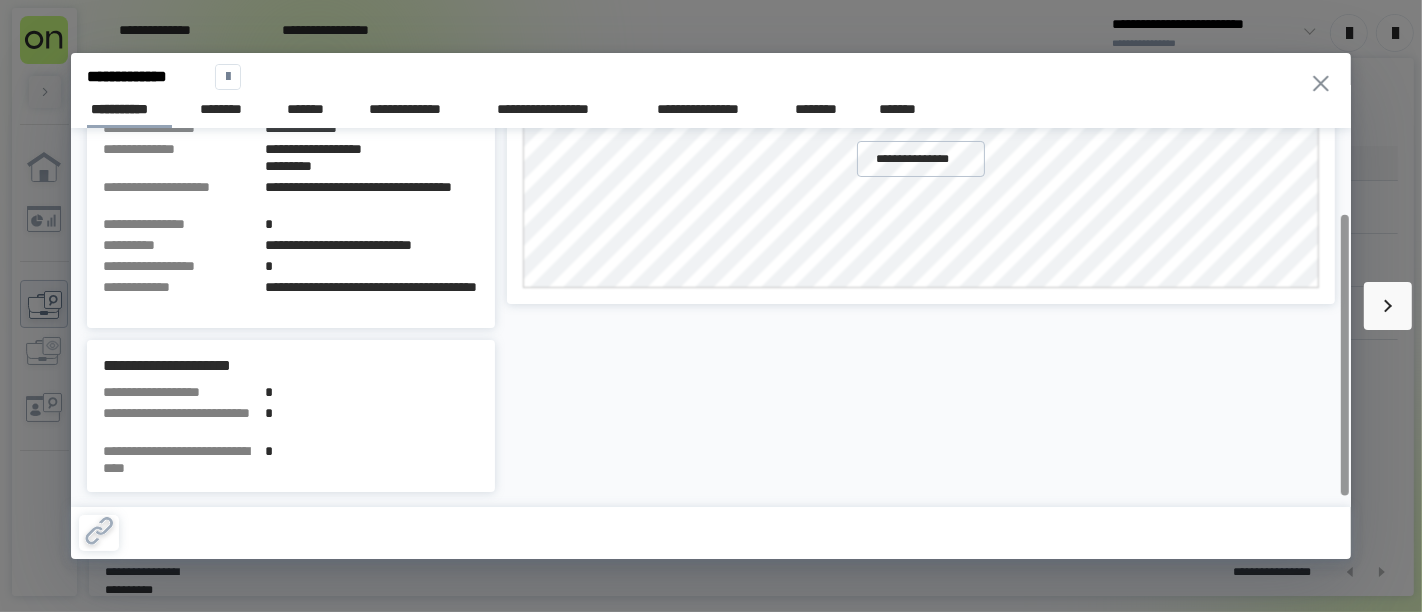 scroll, scrollTop: 0, scrollLeft: 0, axis: both 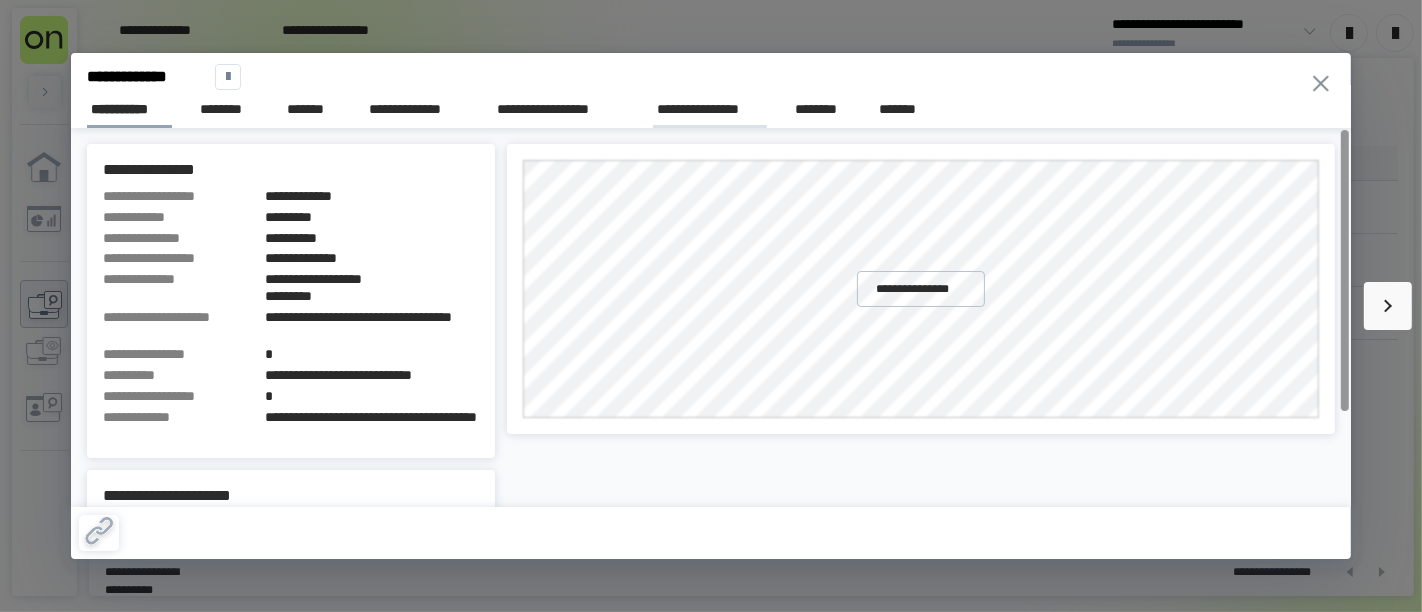 click on "**********" at bounding box center (710, 109) 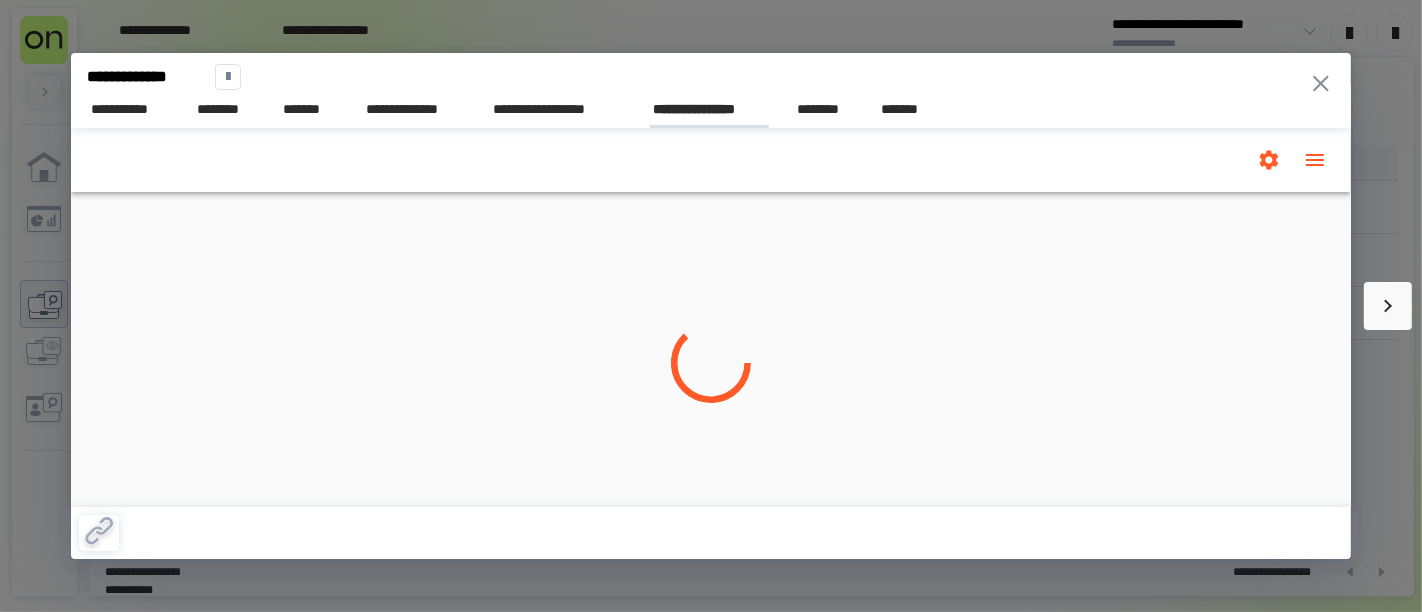 scroll, scrollTop: 0, scrollLeft: 0, axis: both 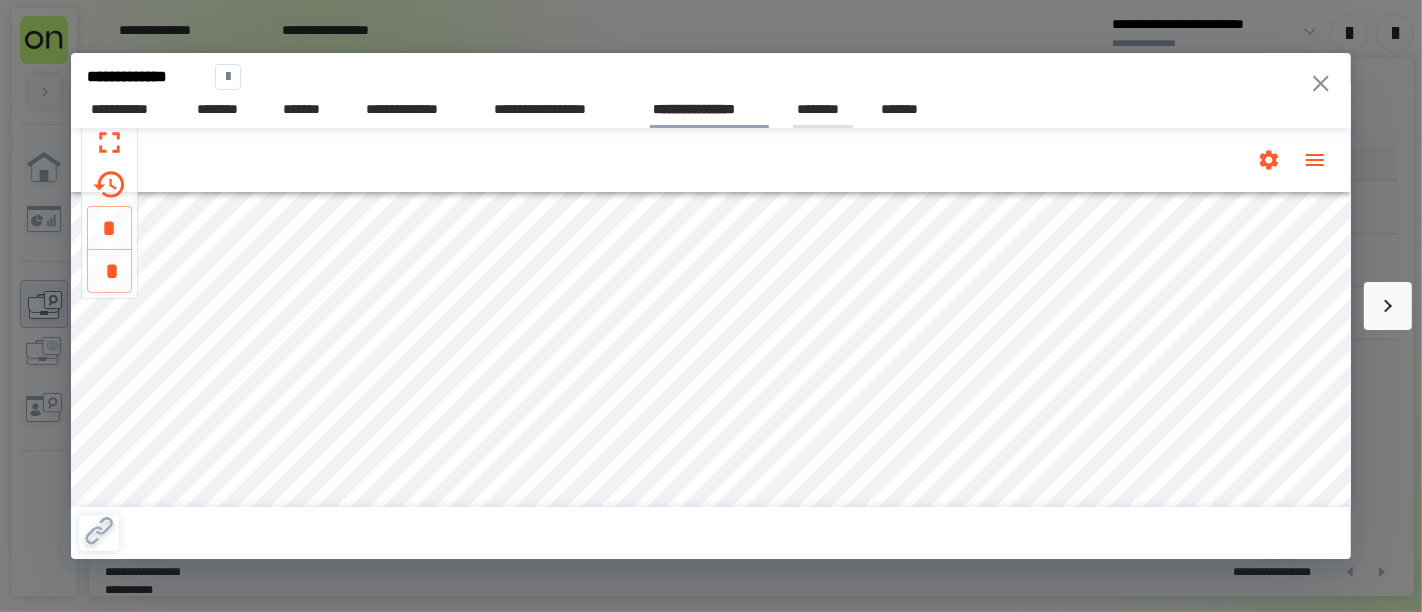 click on "********" at bounding box center [823, 109] 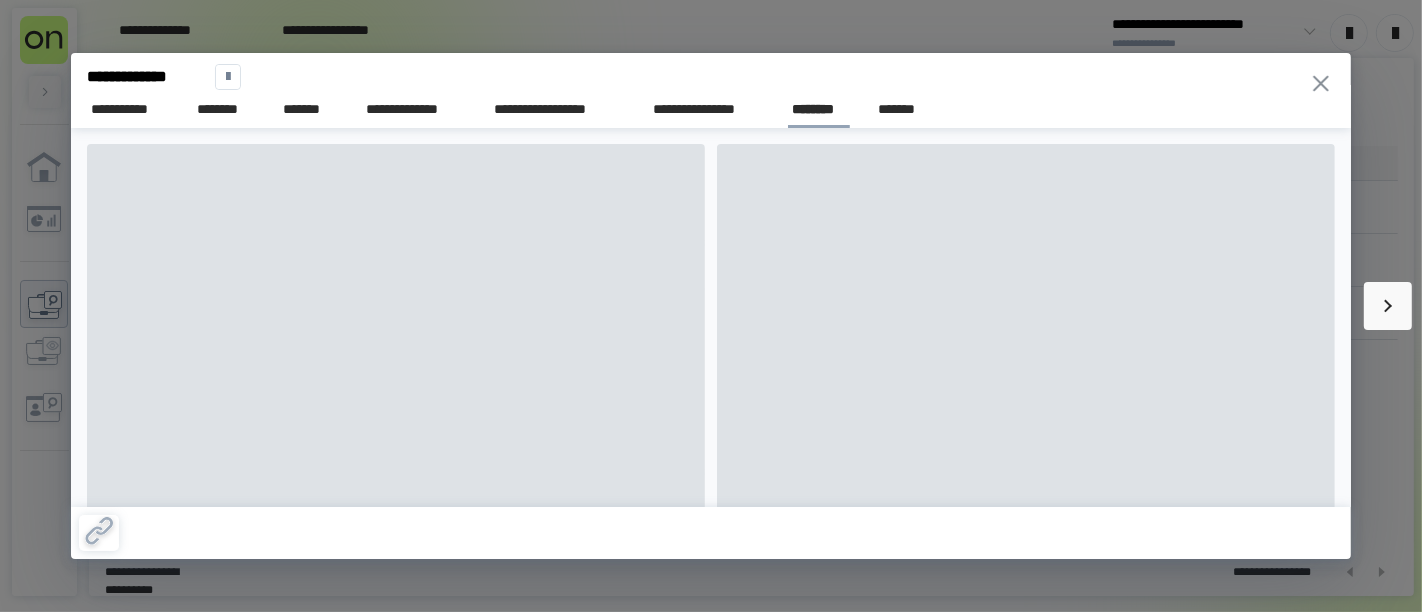 scroll, scrollTop: 0, scrollLeft: 82, axis: horizontal 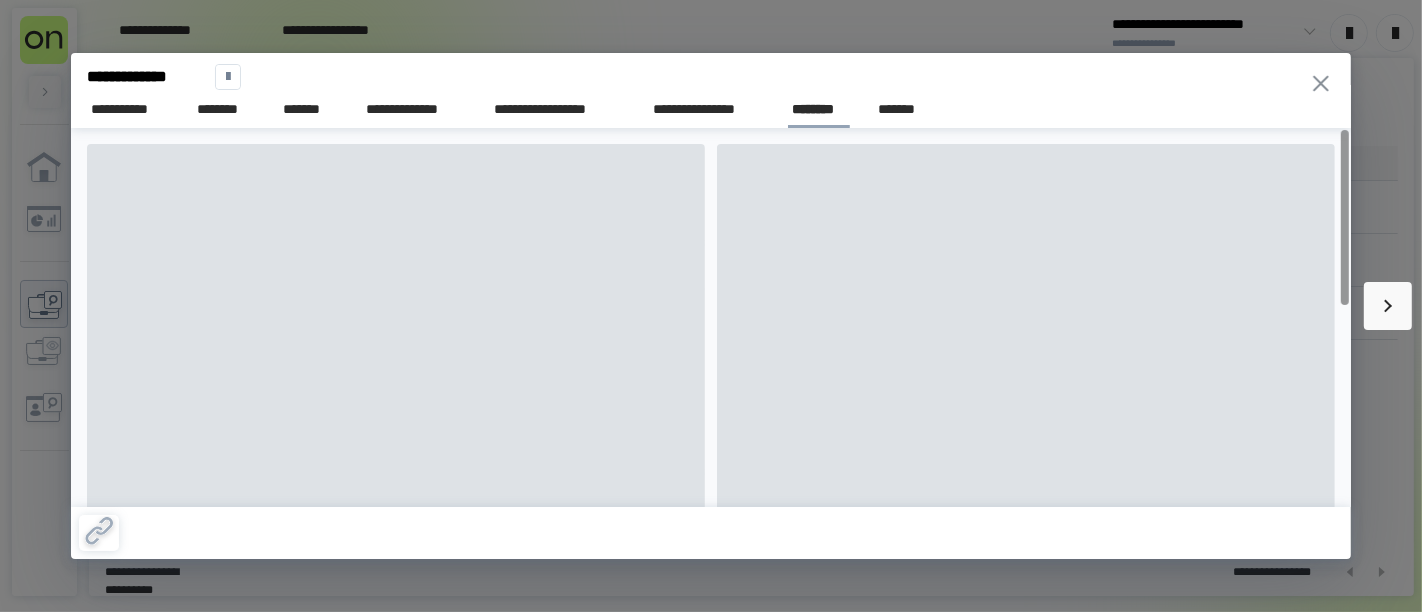 click on "*******" at bounding box center (899, 109) 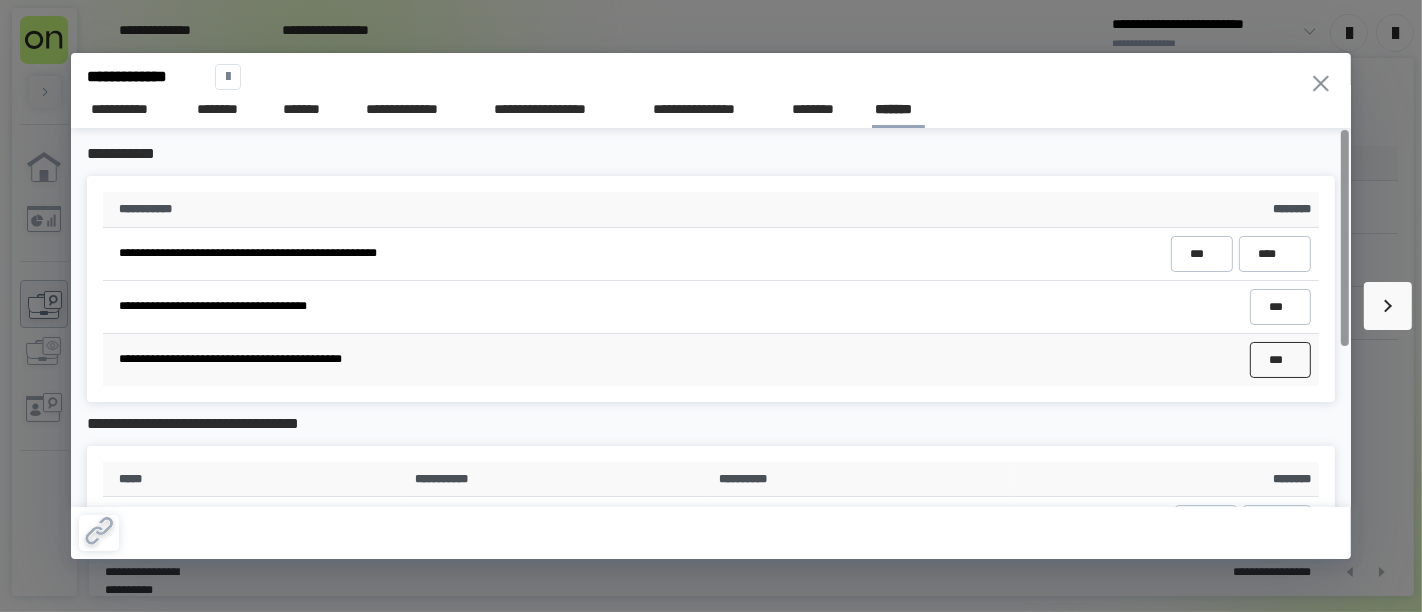 click on "***" at bounding box center (1280, 360) 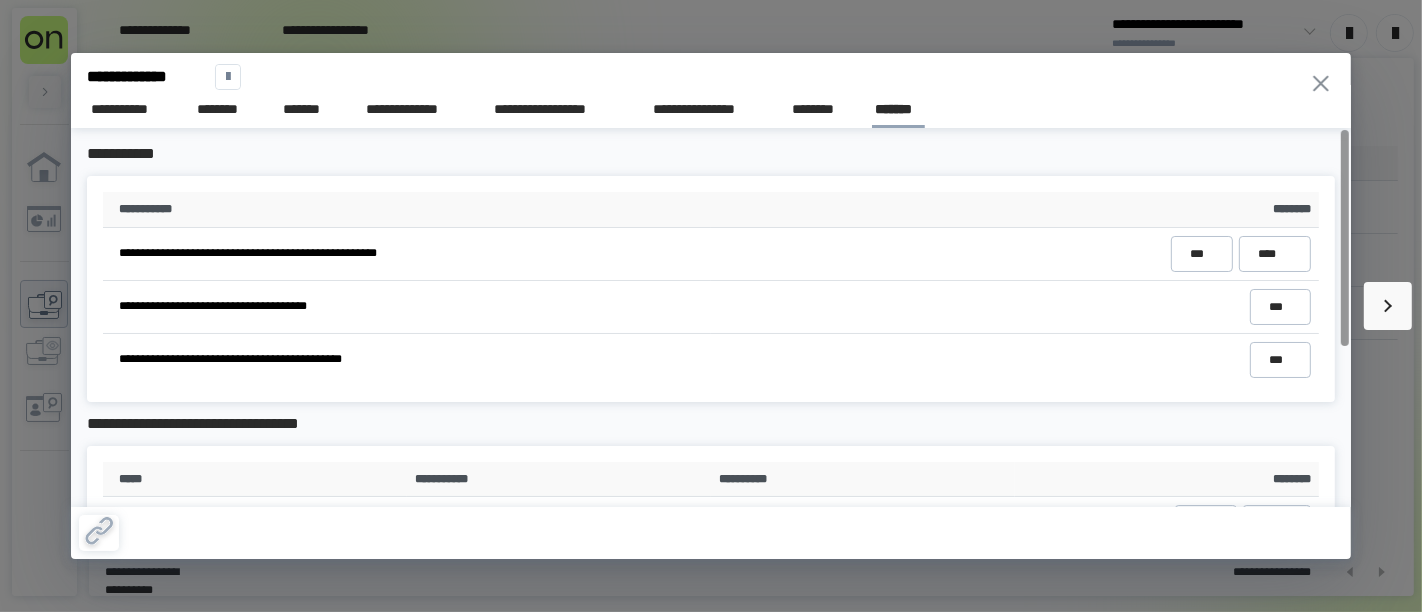 drag, startPoint x: 1316, startPoint y: 88, endPoint x: 1197, endPoint y: 187, distance: 154.79665 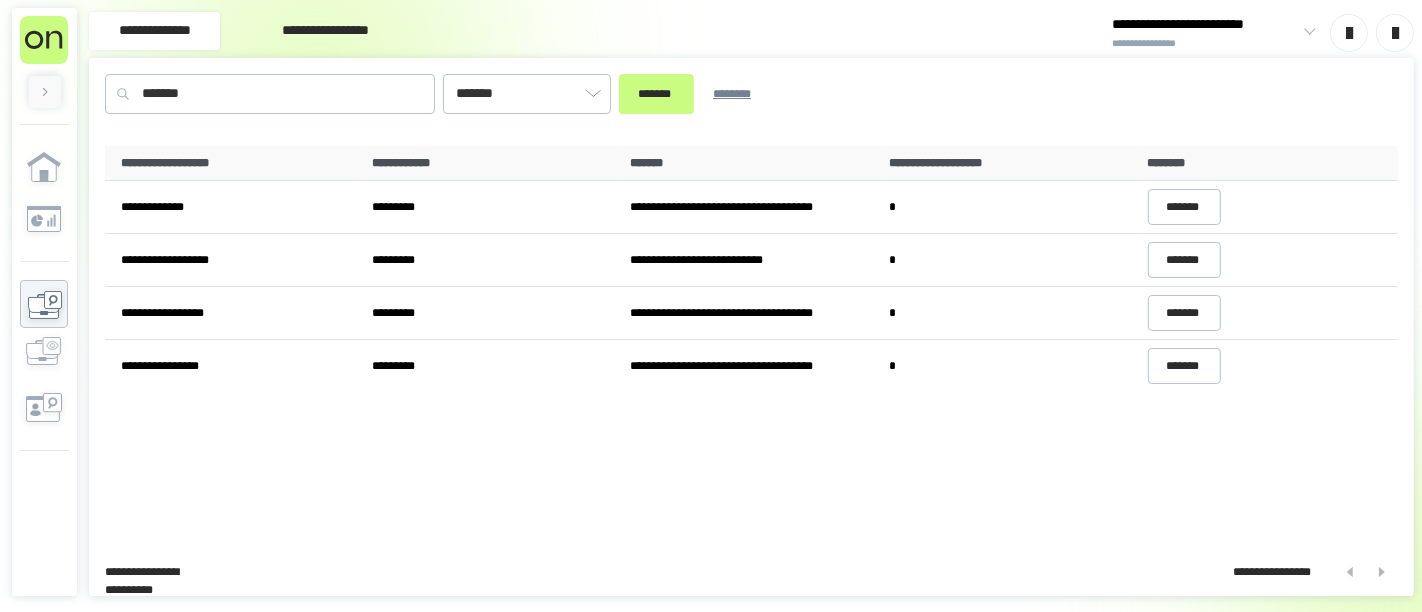 click on "[FIRST] [LAST] [STREET] [CITY] [STATE] [ZIP] [COUNTRY] [PHONE] [EMAIL] [SSN] [DLN] [CC] [DOB]" at bounding box center [751, 343] 